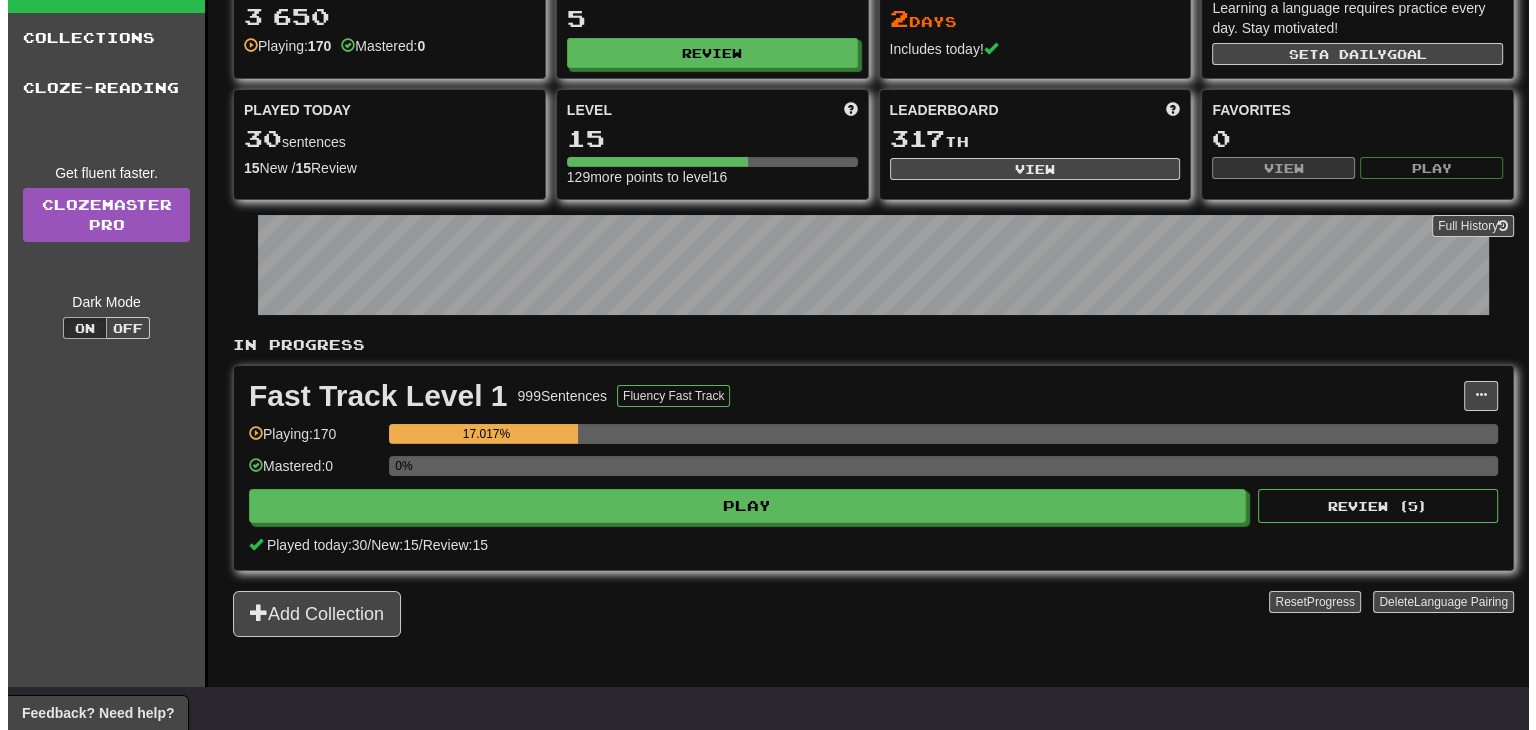 scroll, scrollTop: 103, scrollLeft: 0, axis: vertical 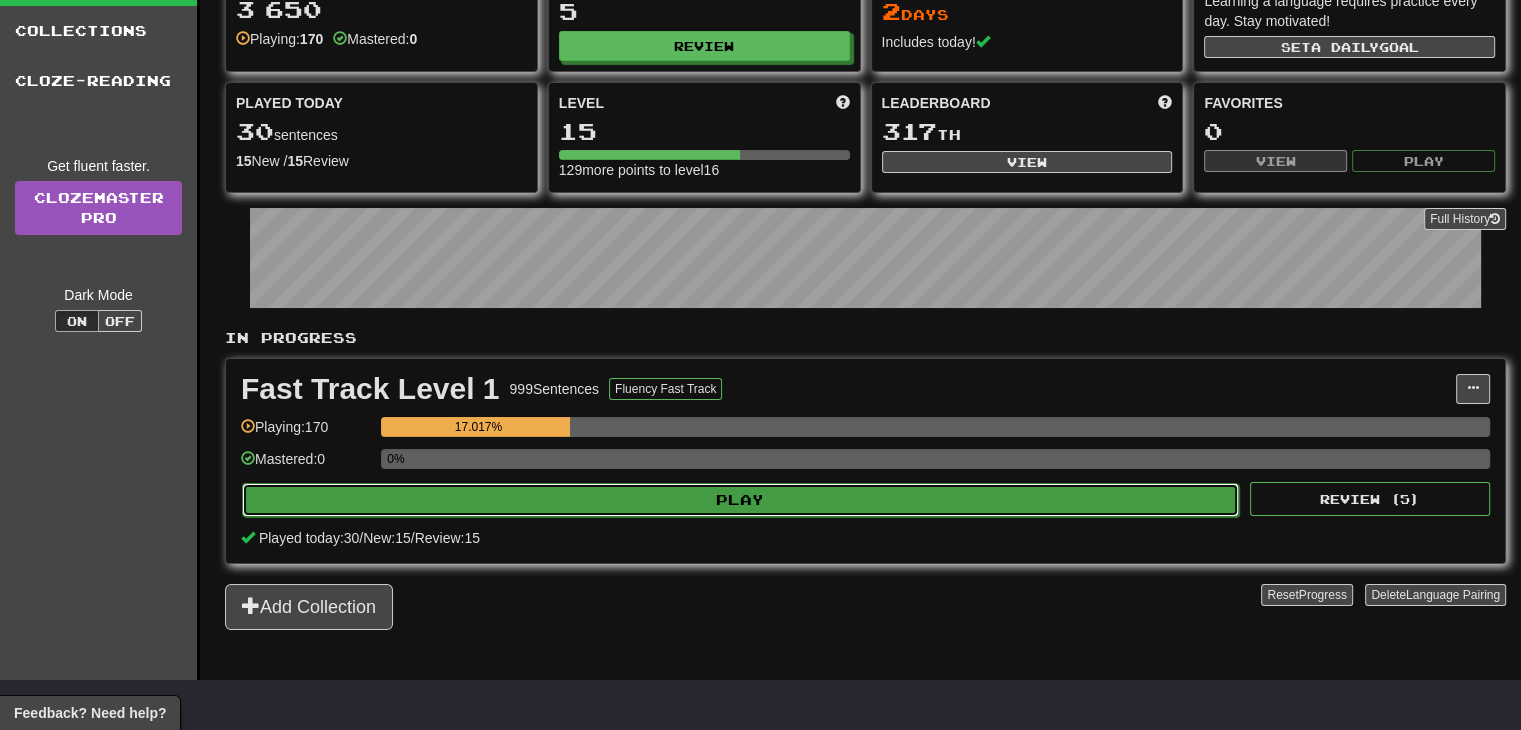 click on "Play" at bounding box center (740, 500) 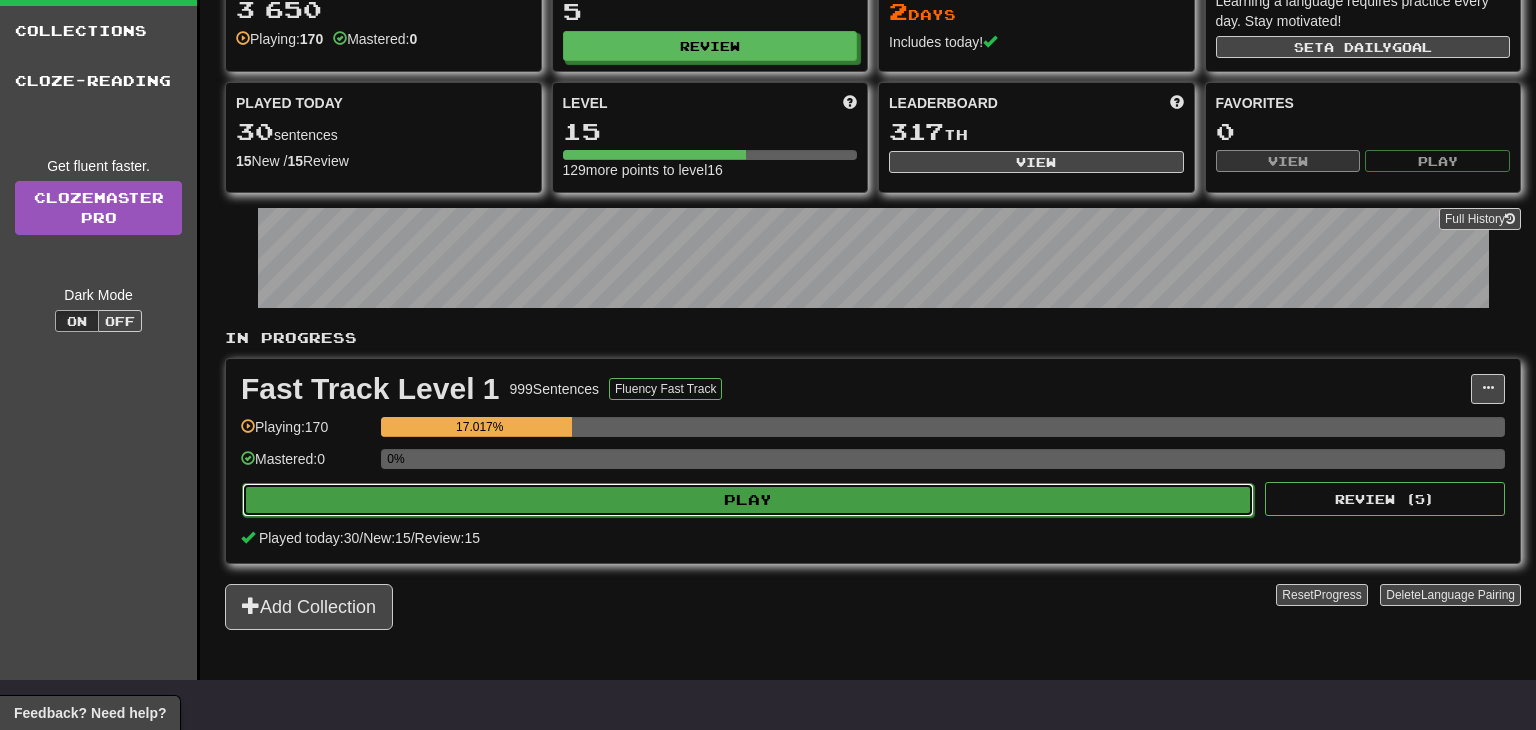 select on "**" 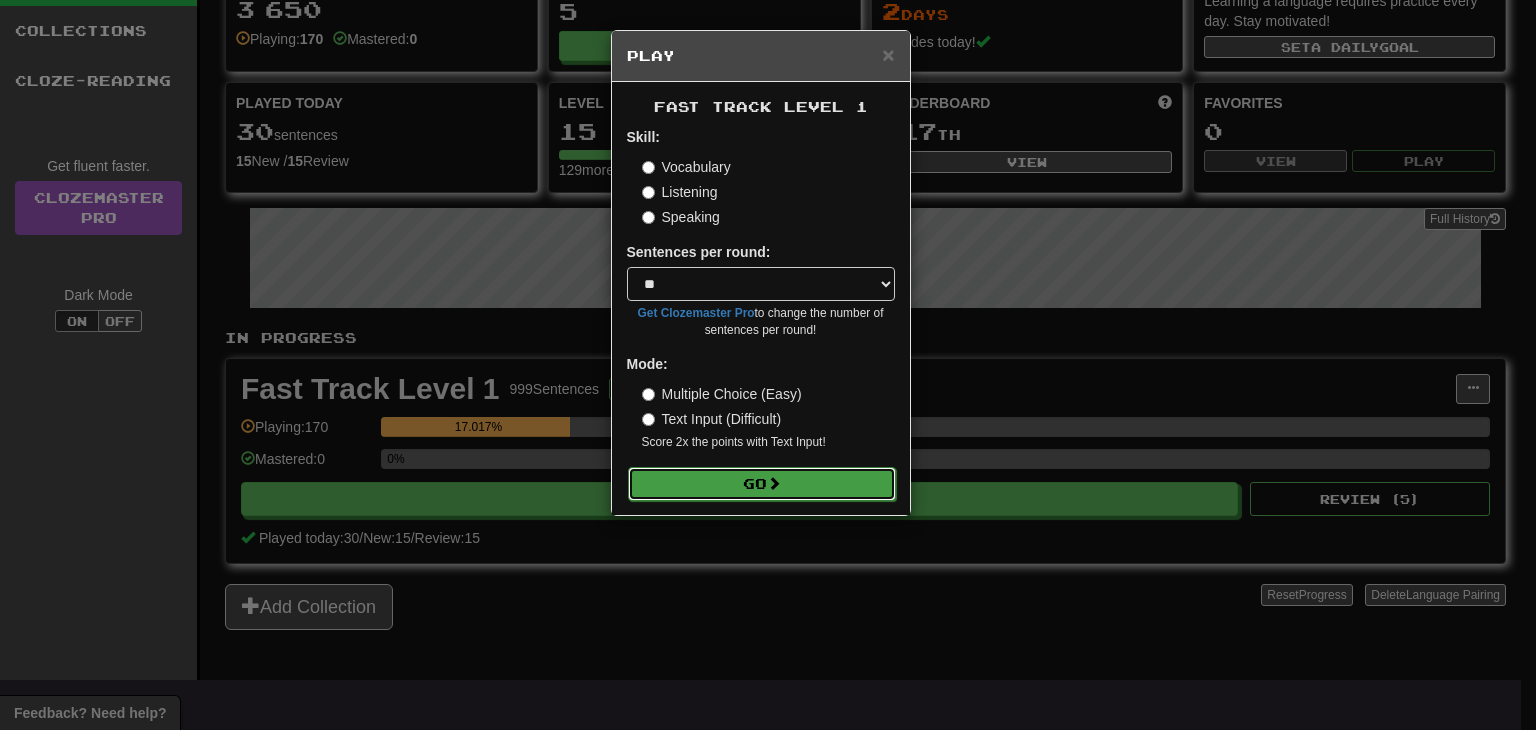 click on "Go" at bounding box center [762, 484] 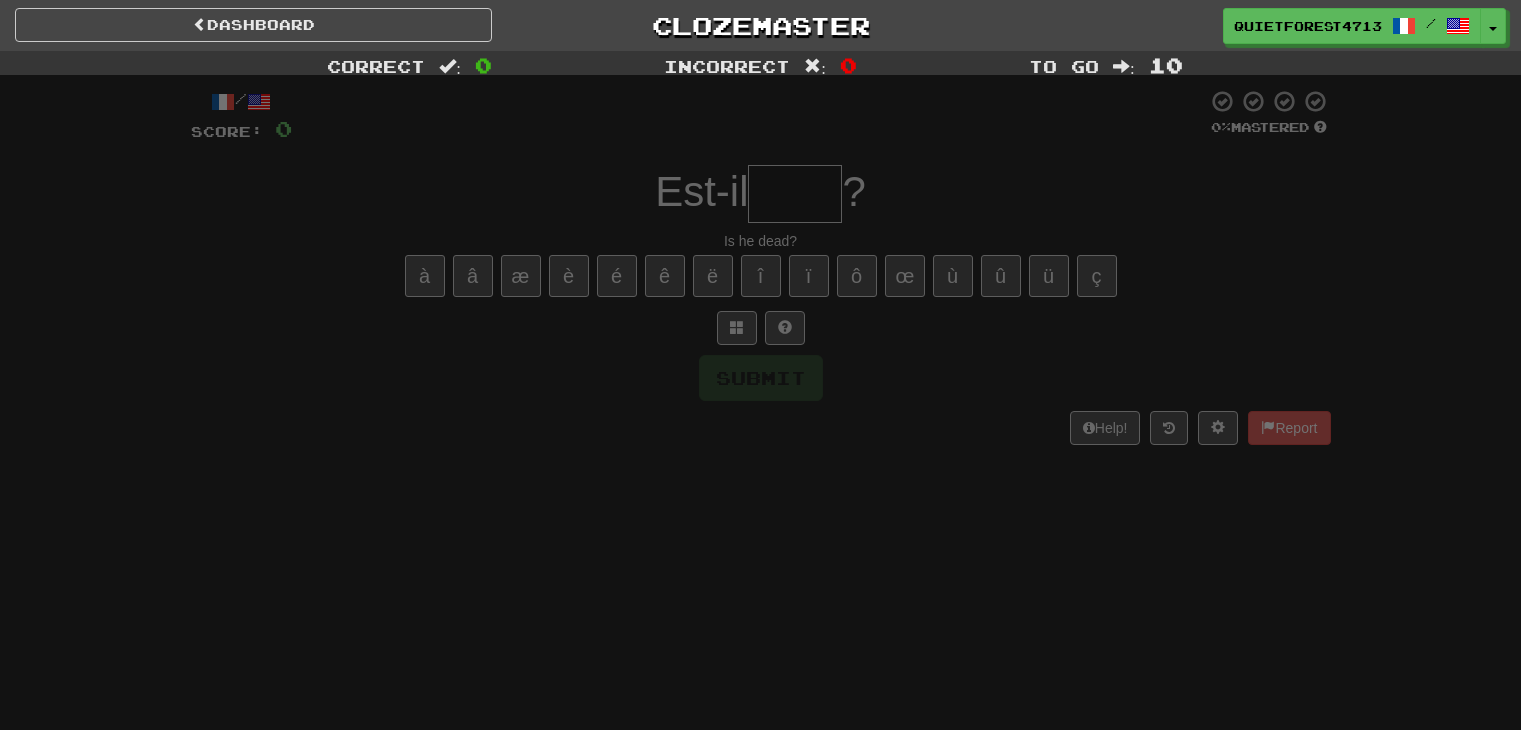 scroll, scrollTop: 0, scrollLeft: 0, axis: both 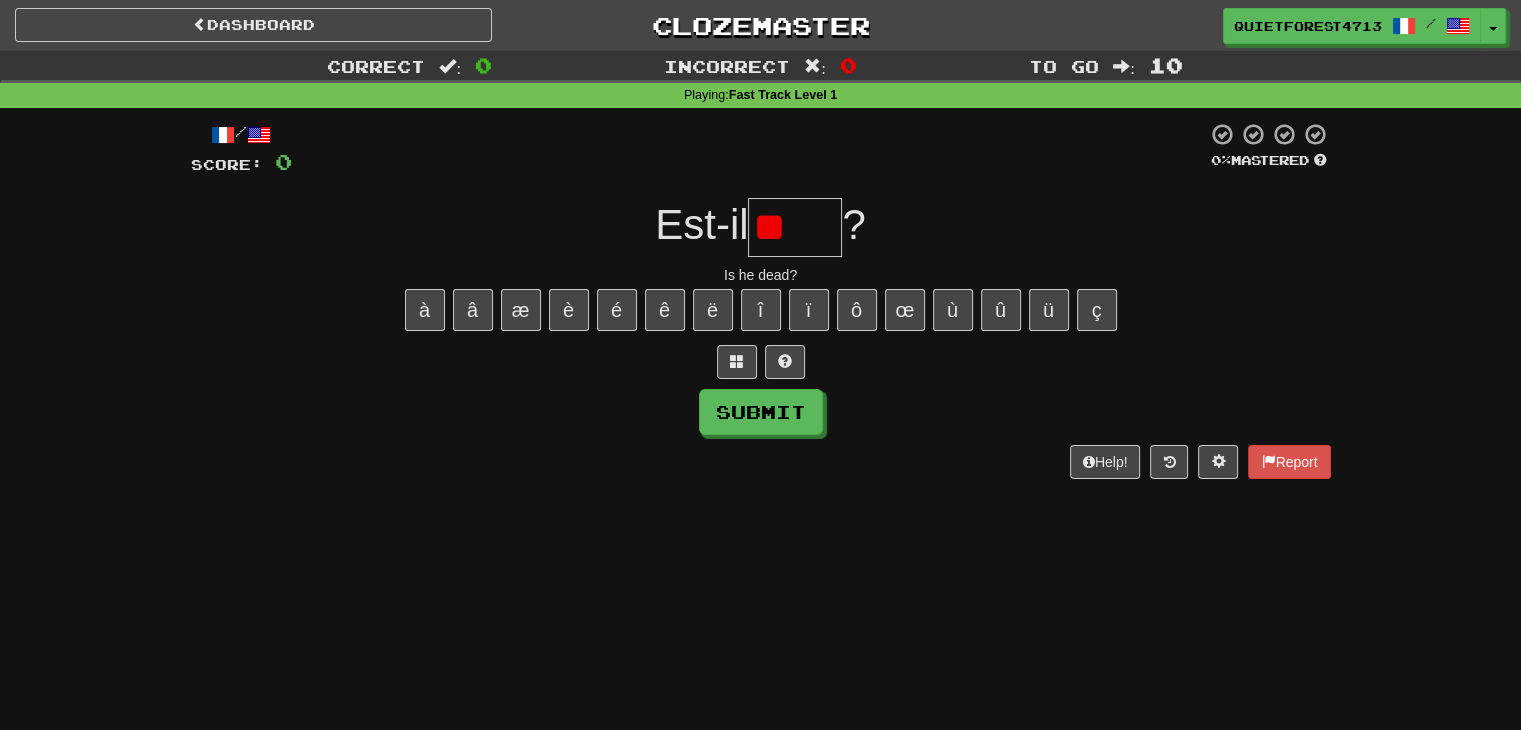 type on "*" 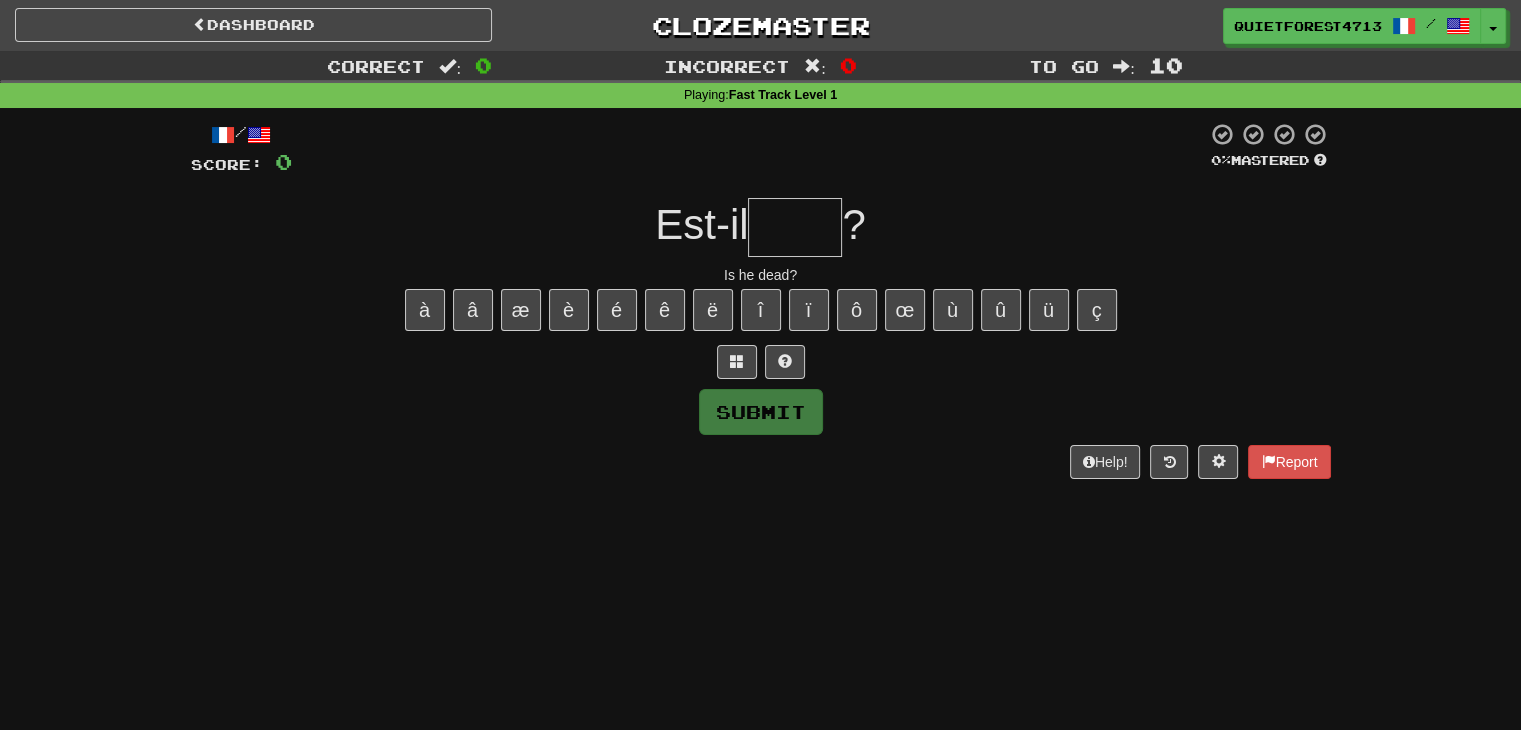 type on "*" 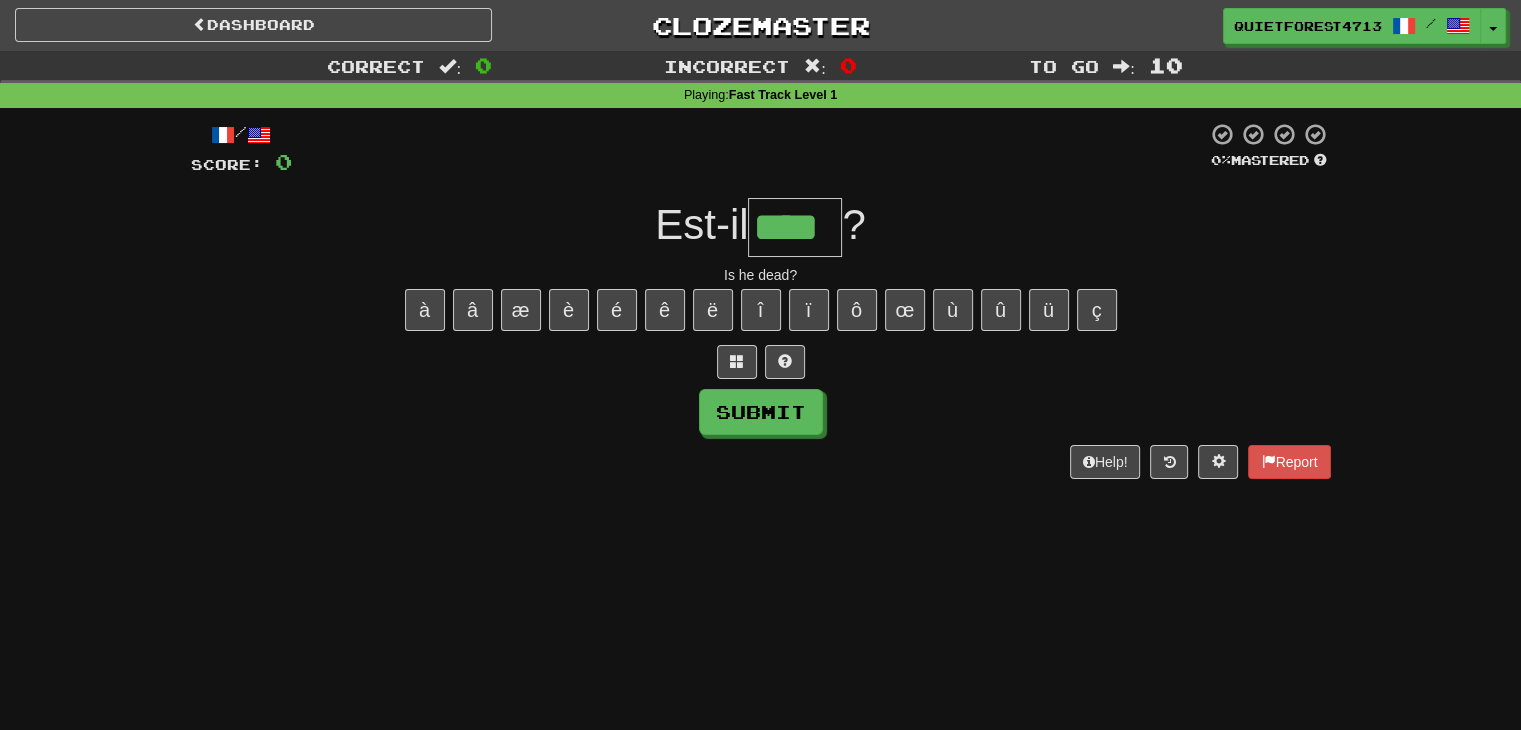 type on "****" 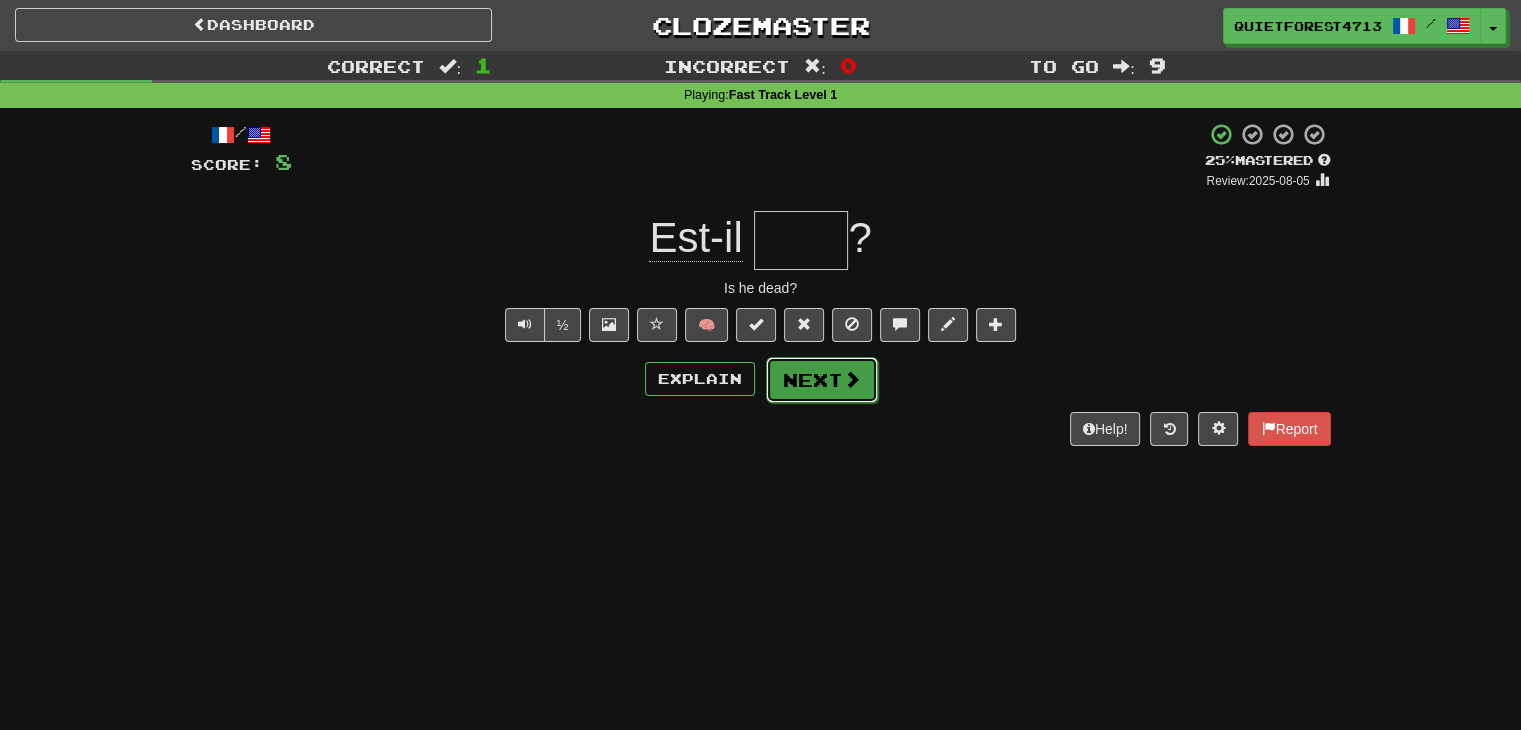 click on "Next" at bounding box center (822, 380) 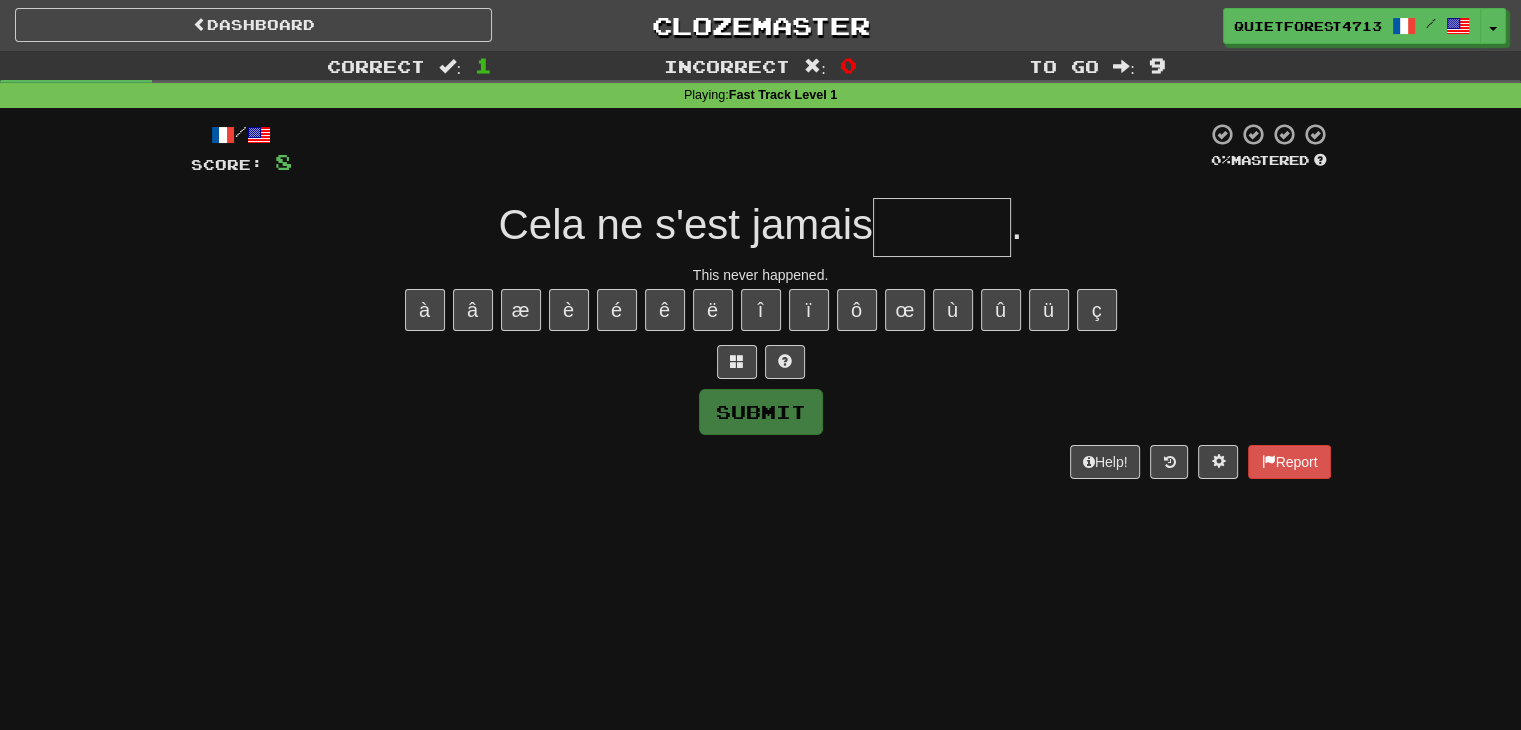 type on "*" 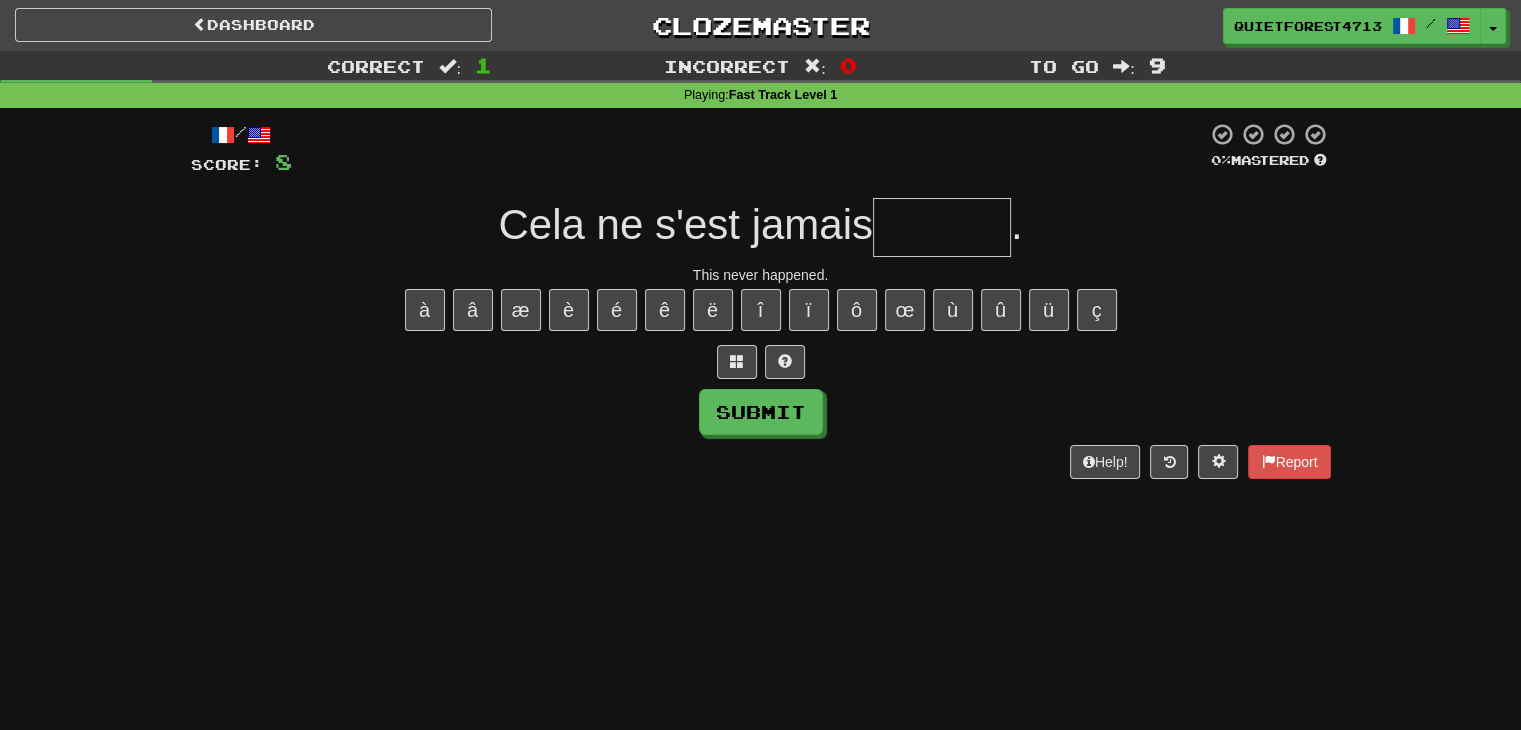 type on "*" 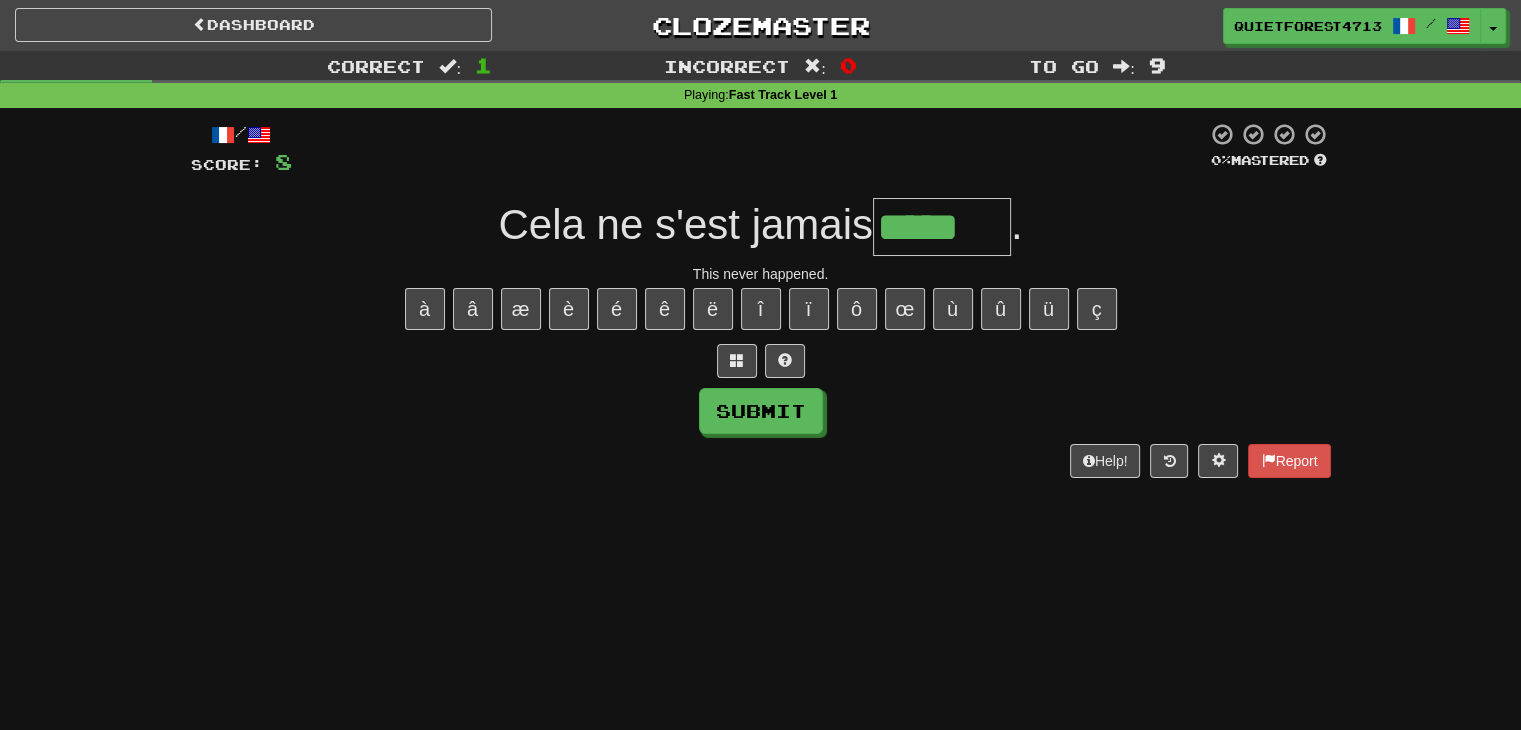 scroll, scrollTop: 0, scrollLeft: 0, axis: both 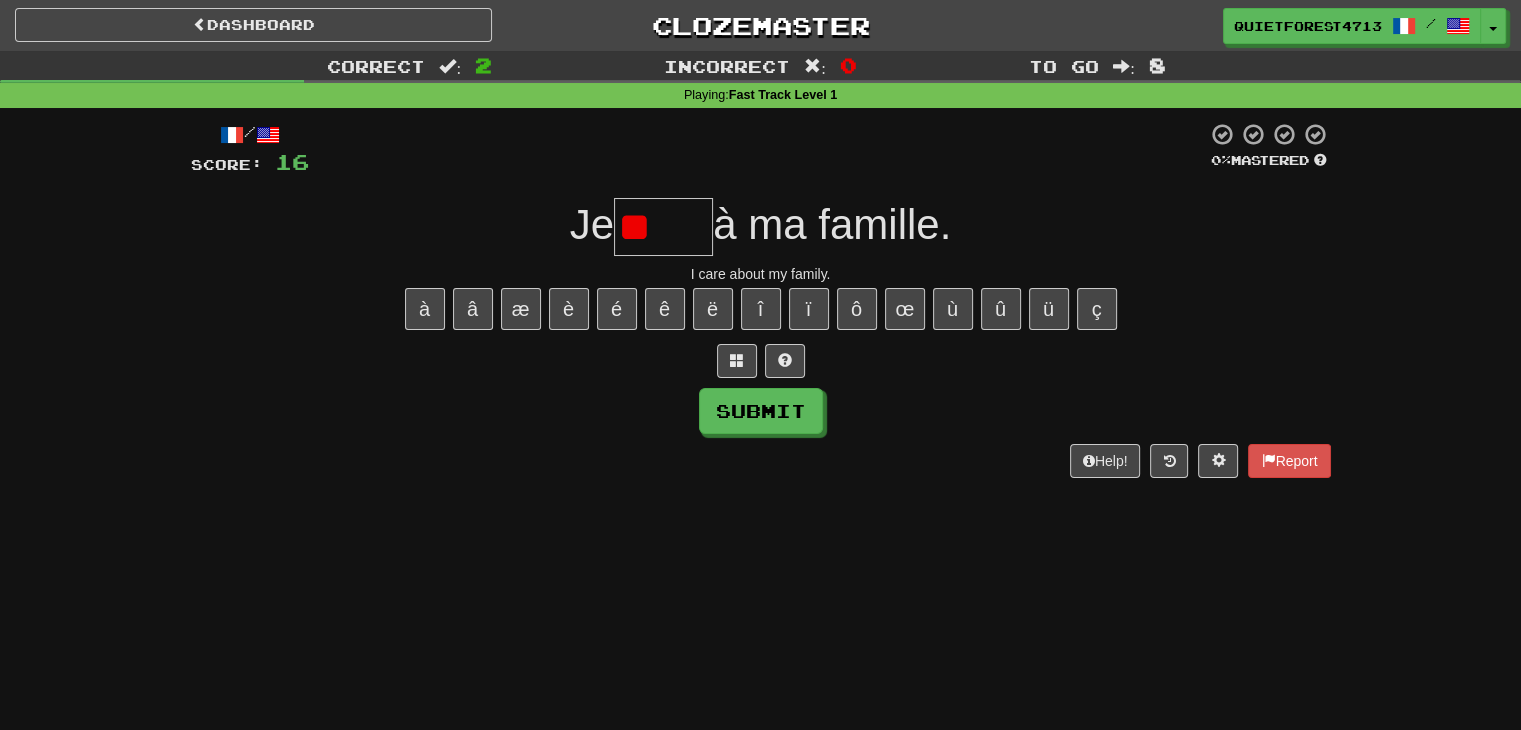 type on "*" 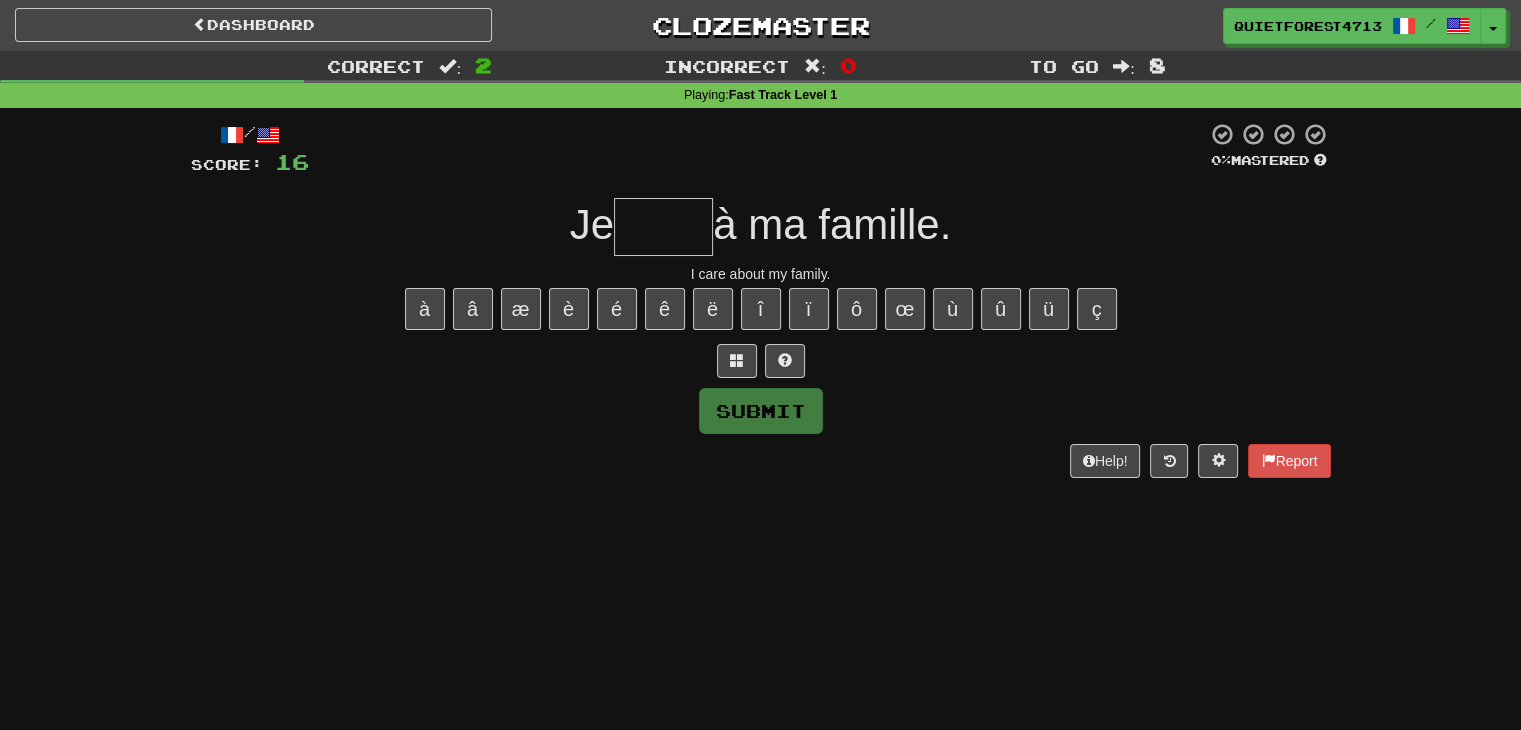 type on "*" 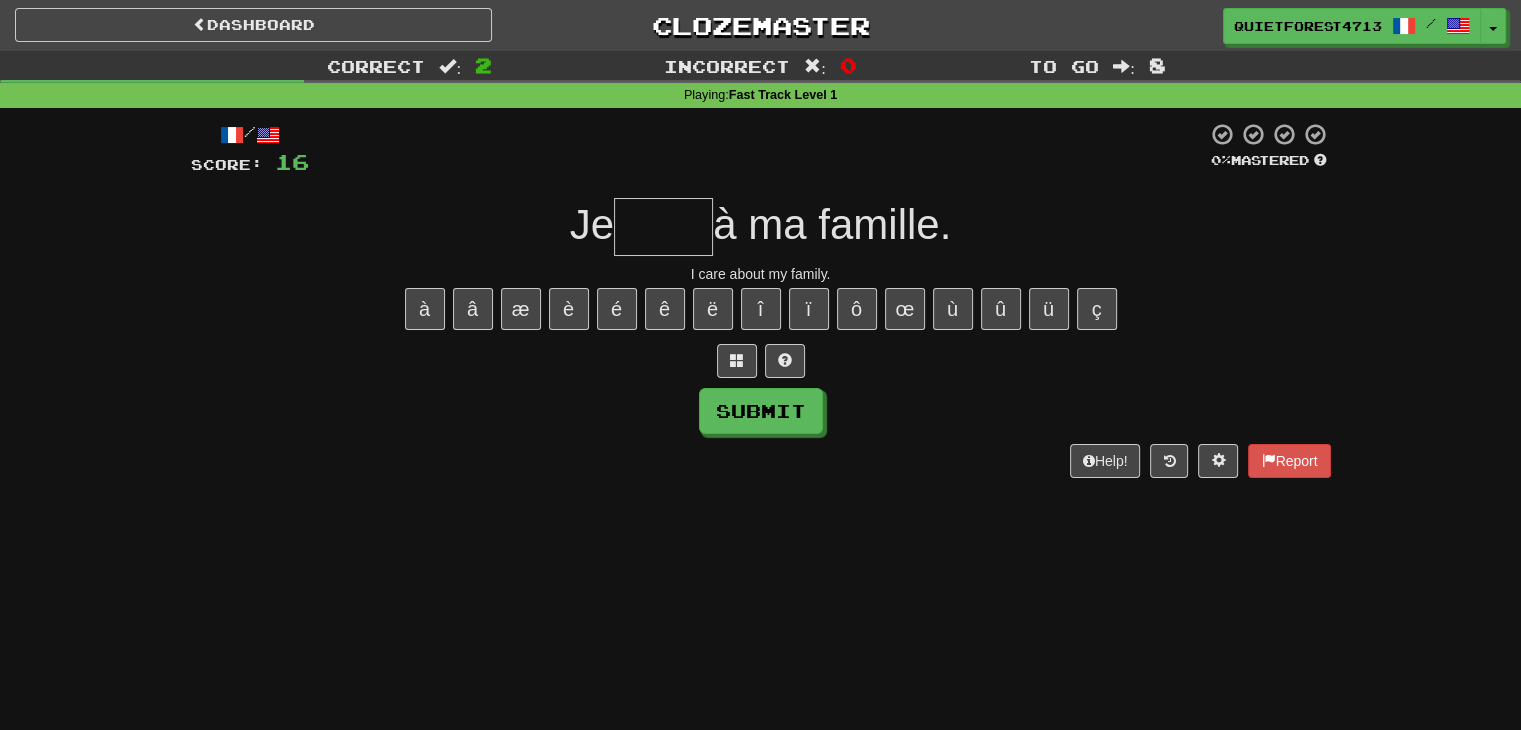 type on "*" 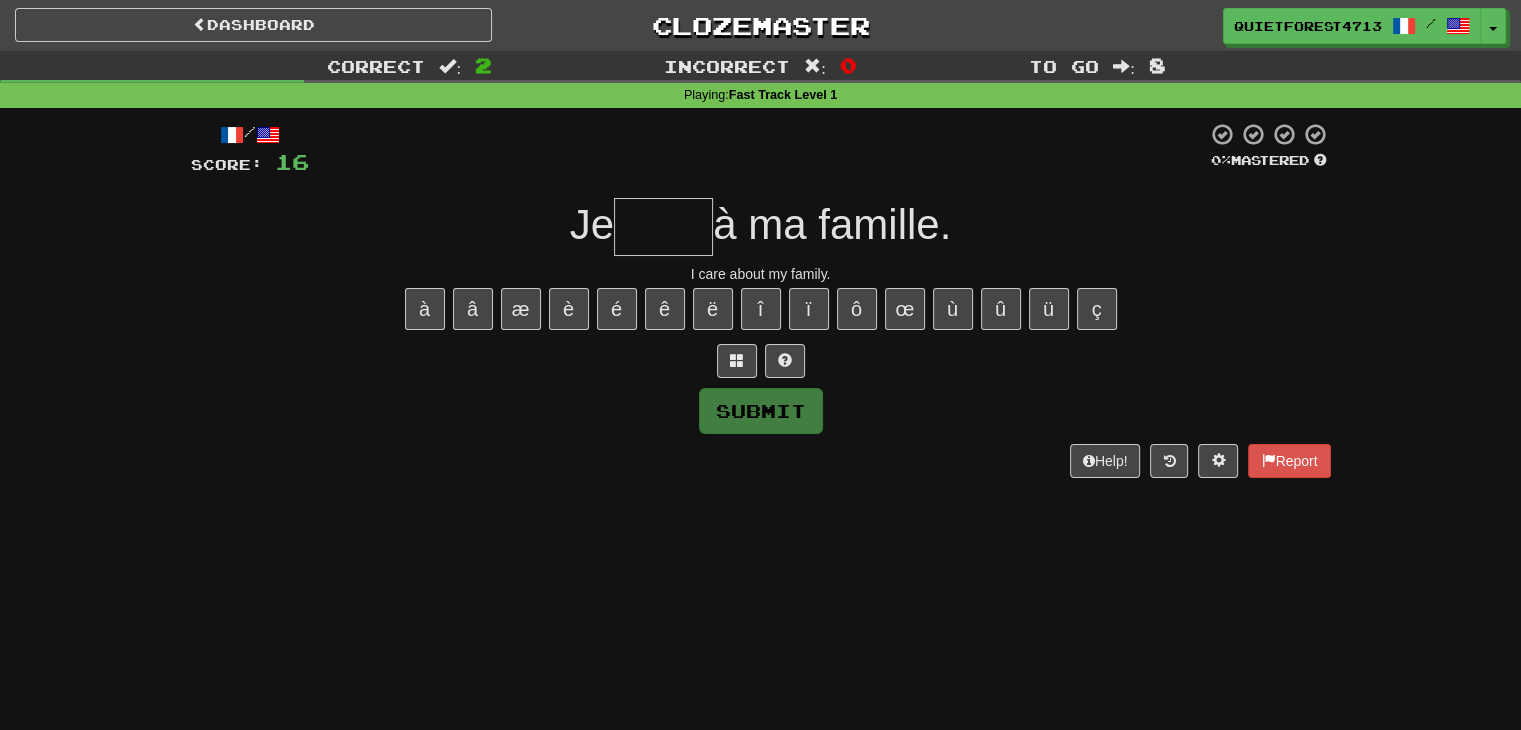 type on "*" 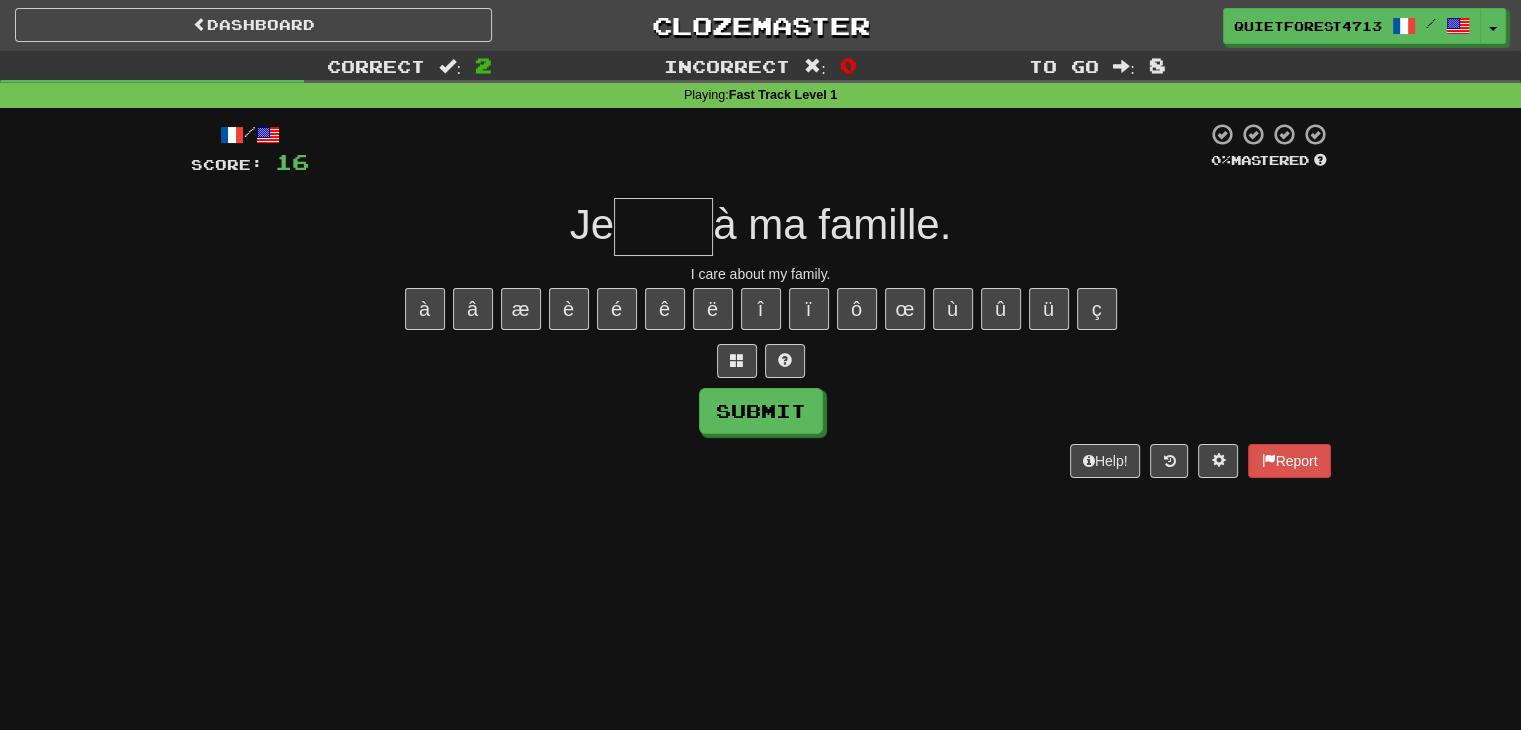 type on "*" 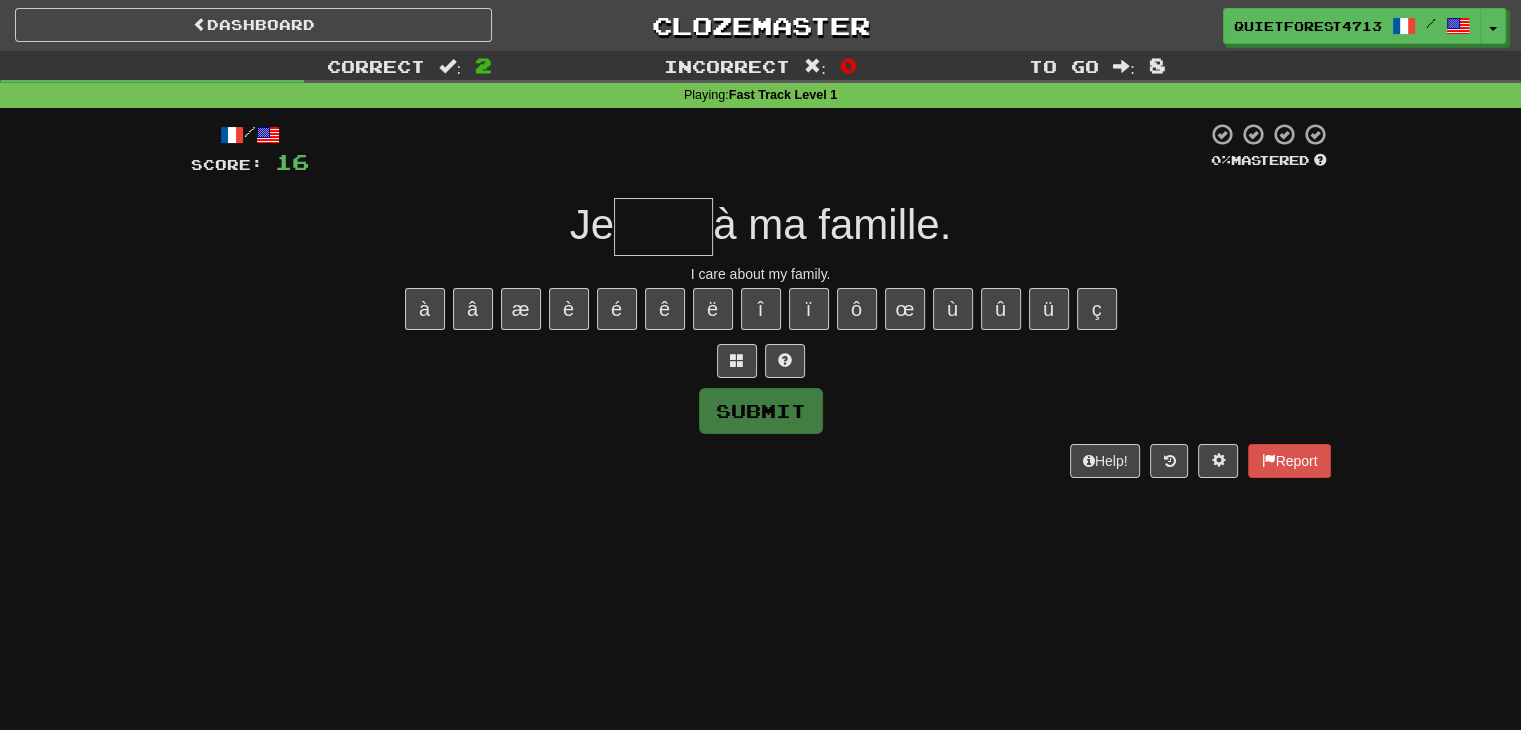 type on "*" 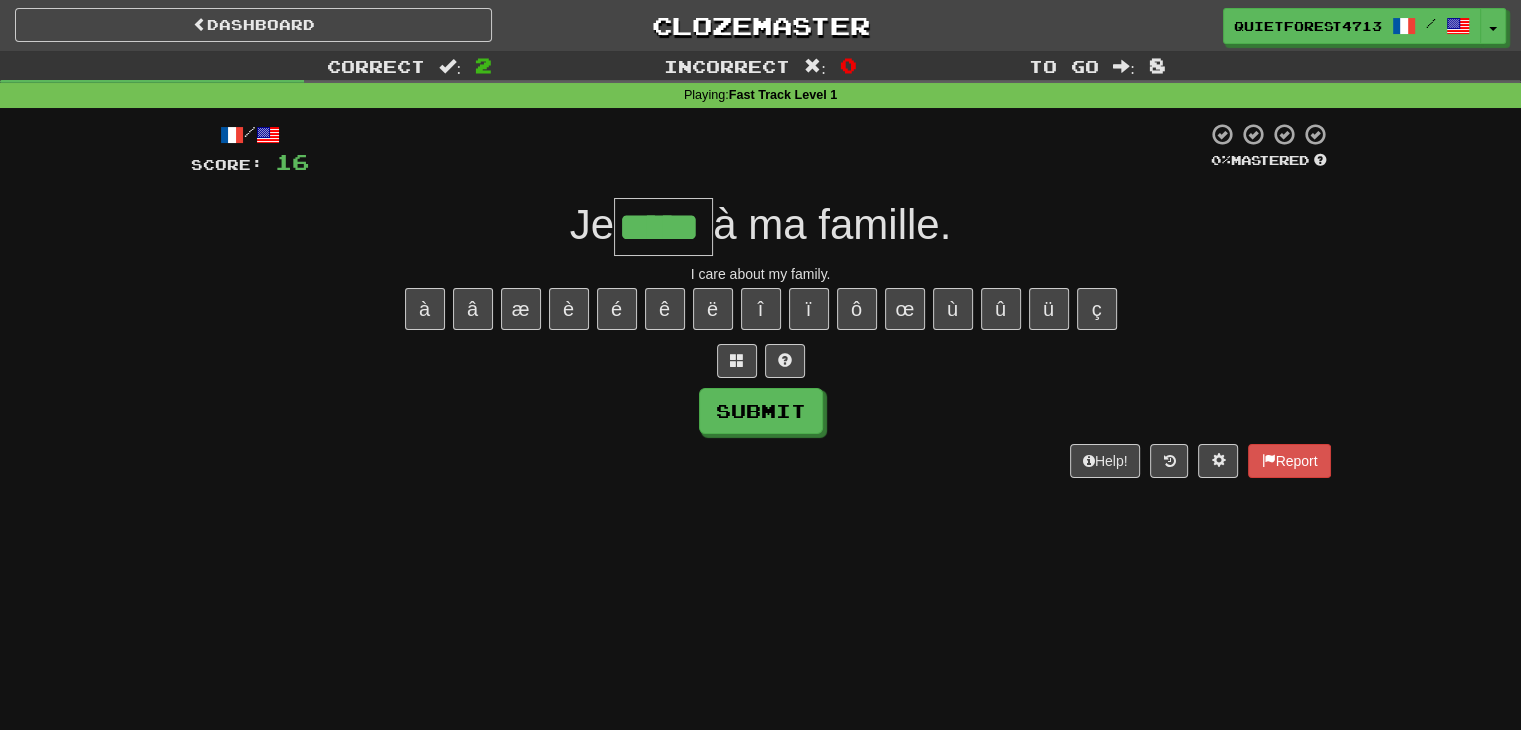 type on "*****" 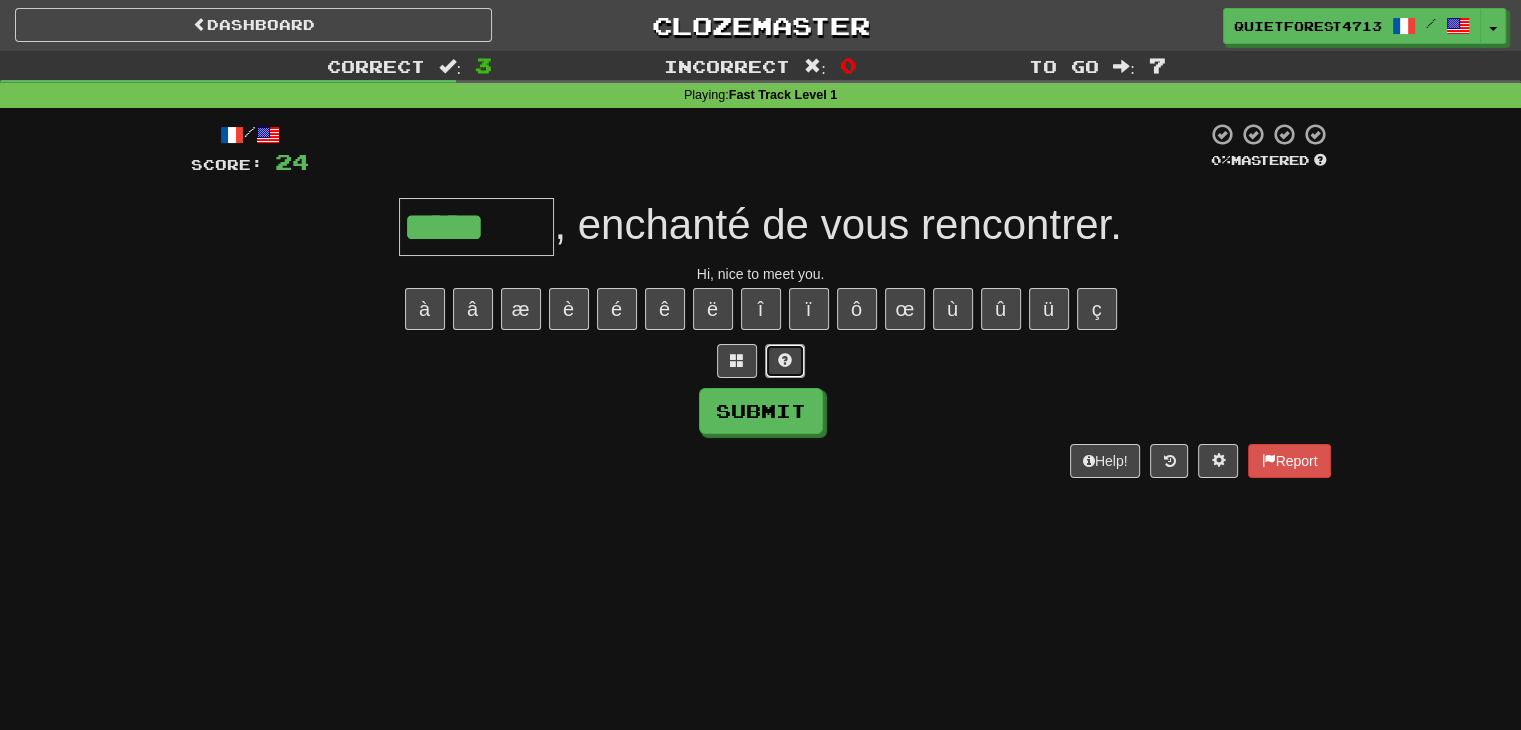 click at bounding box center (785, 361) 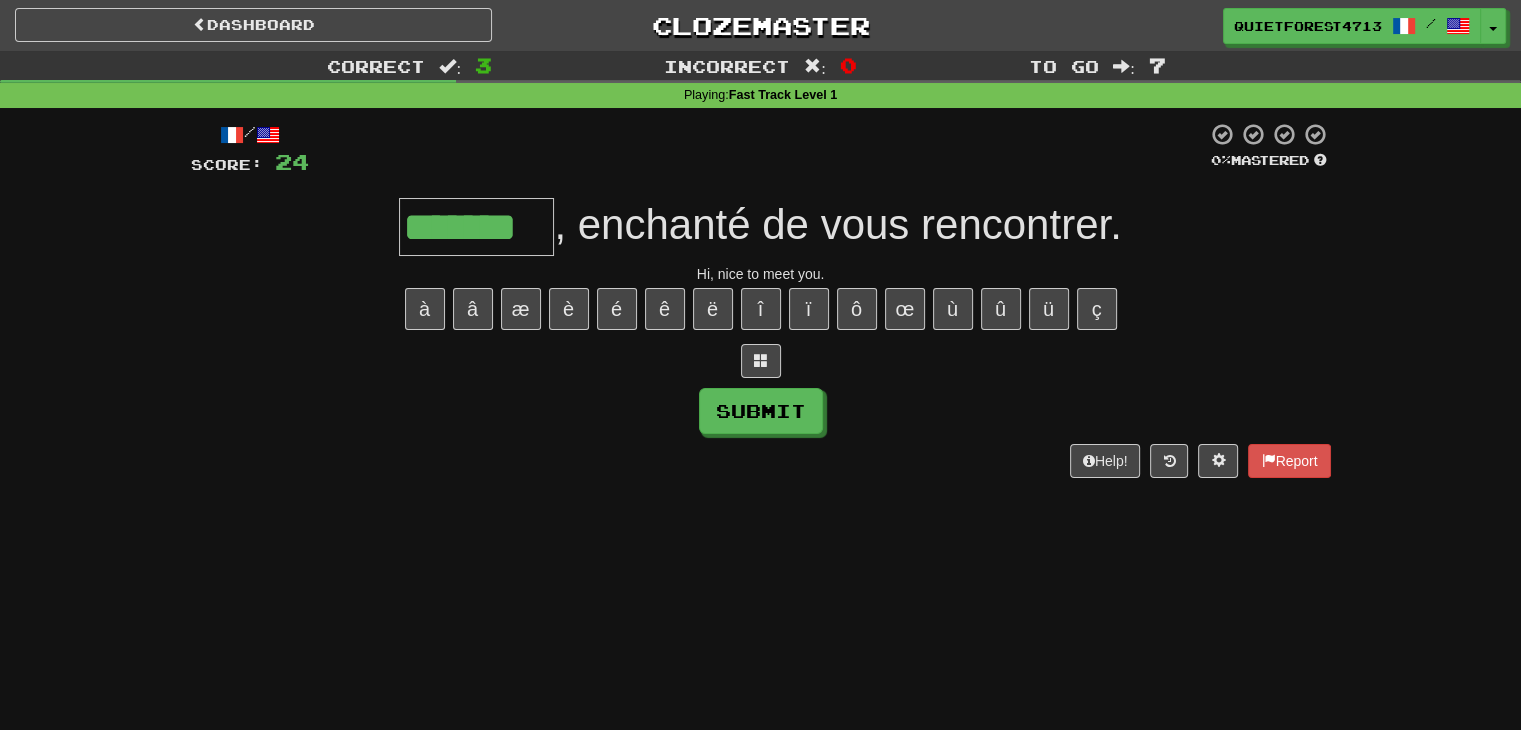 type on "*******" 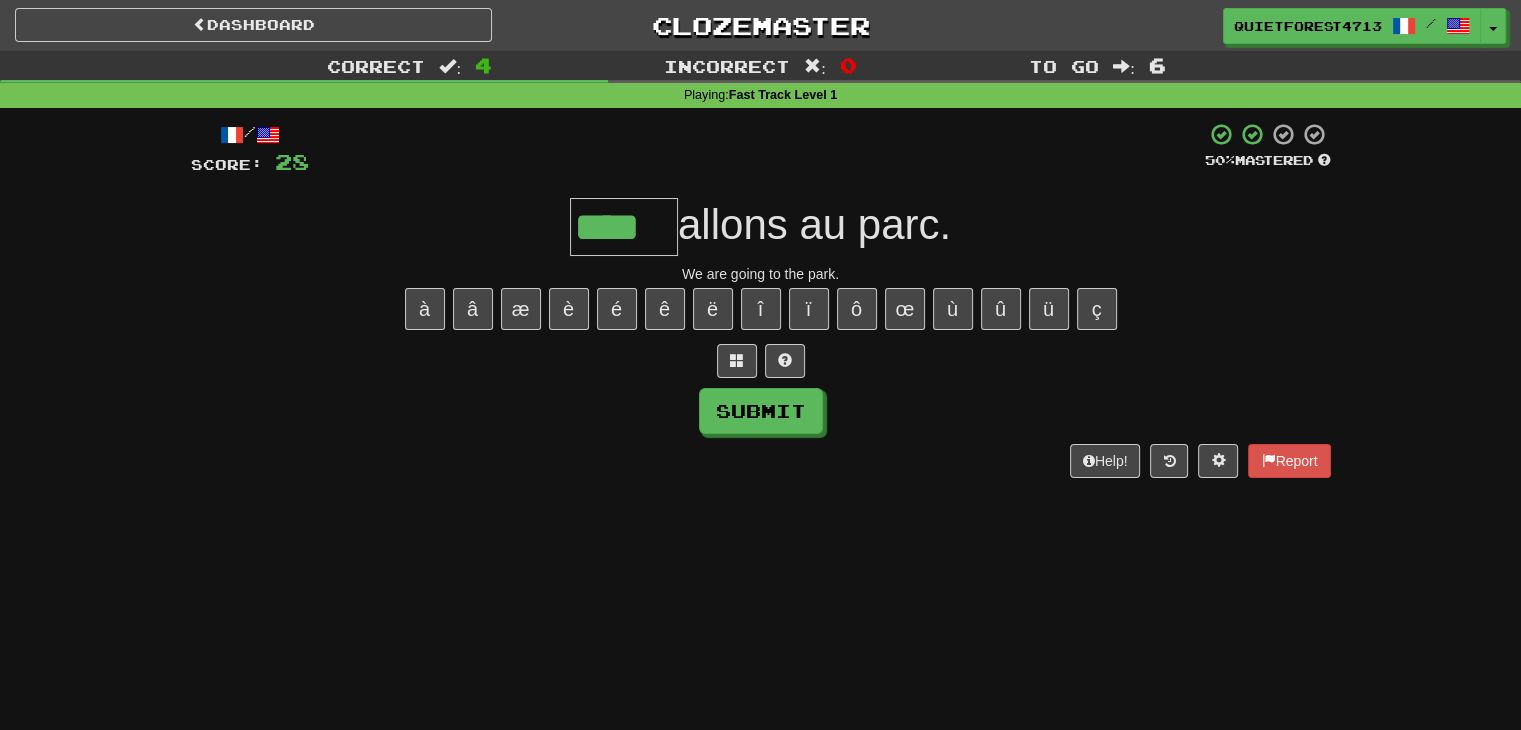 type on "****" 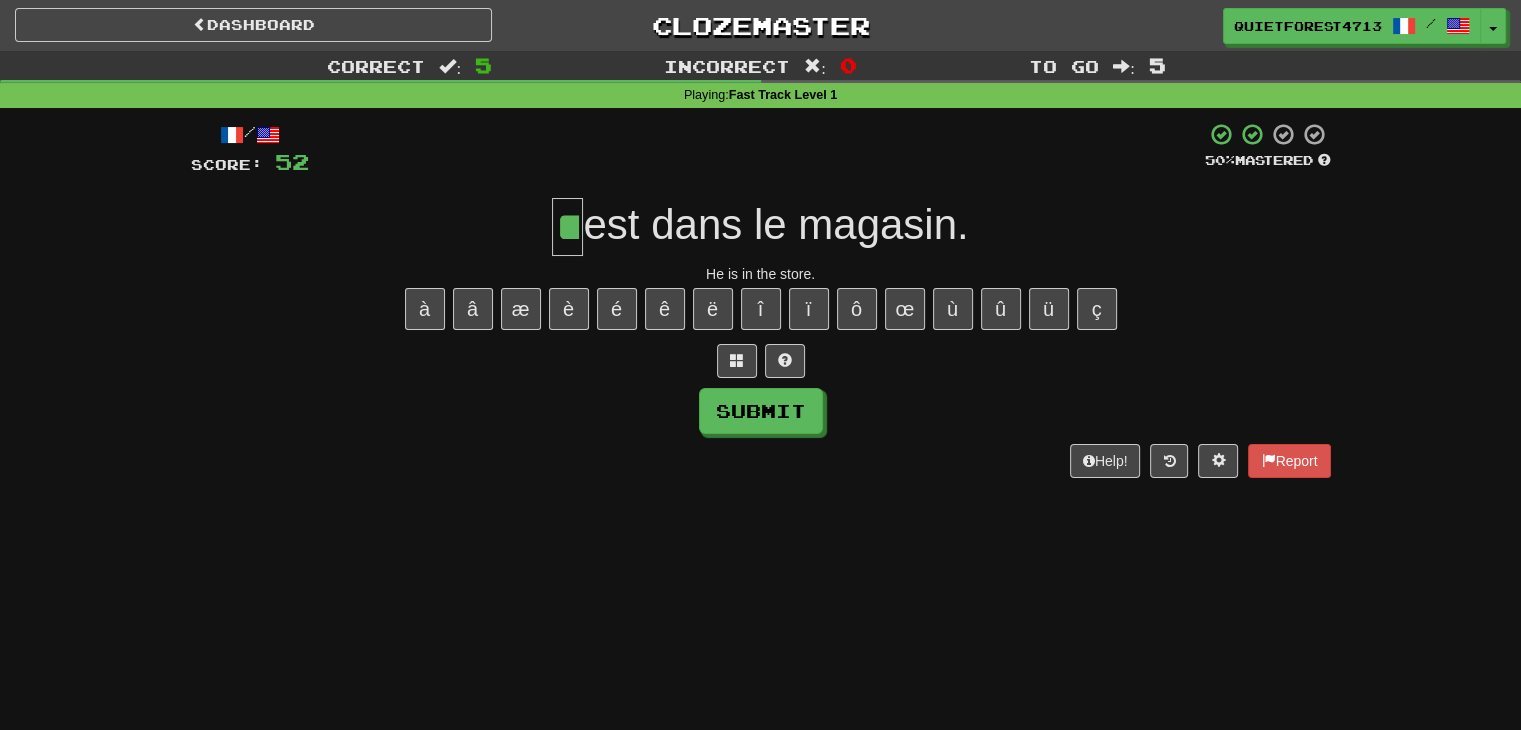 type on "**" 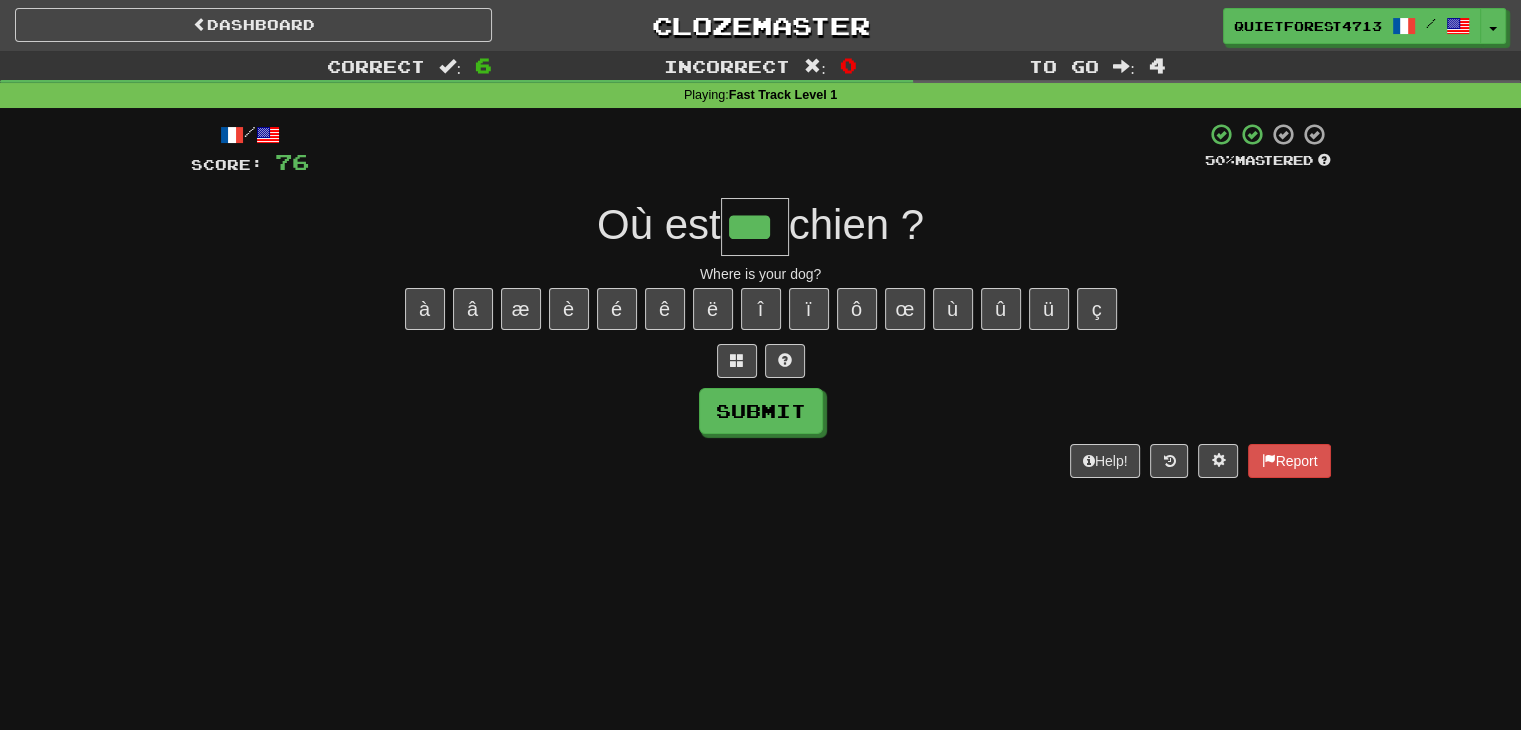 type on "***" 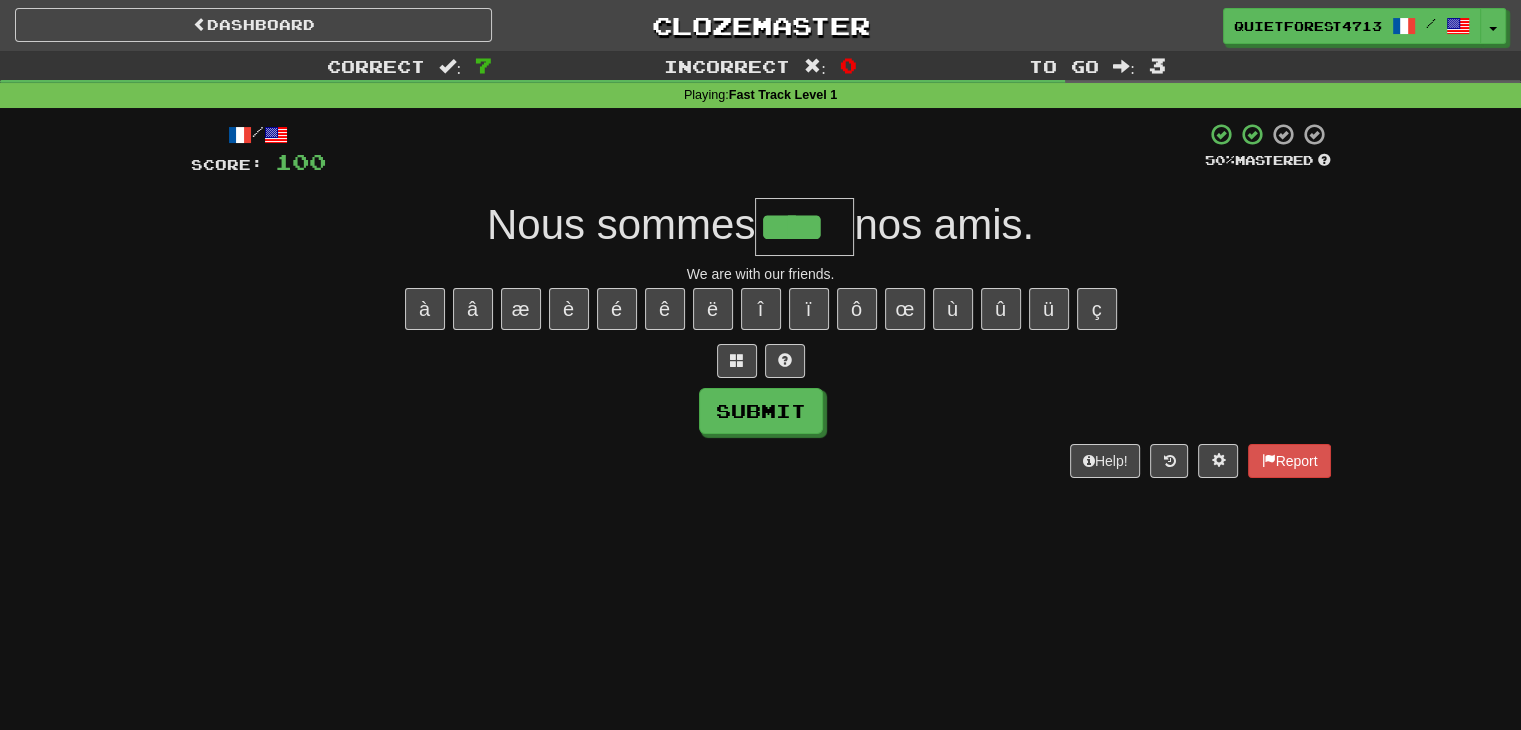 type on "****" 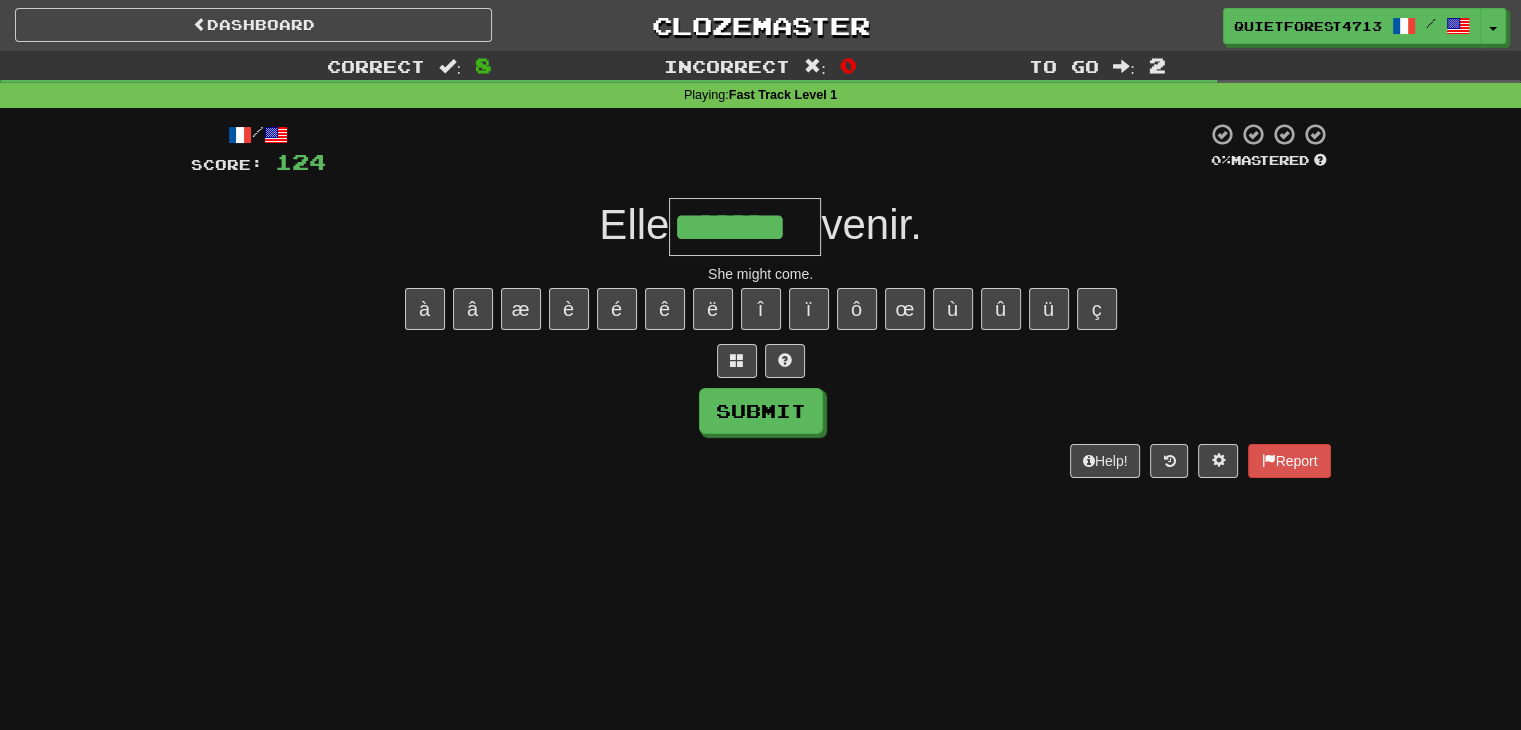 scroll, scrollTop: 0, scrollLeft: 0, axis: both 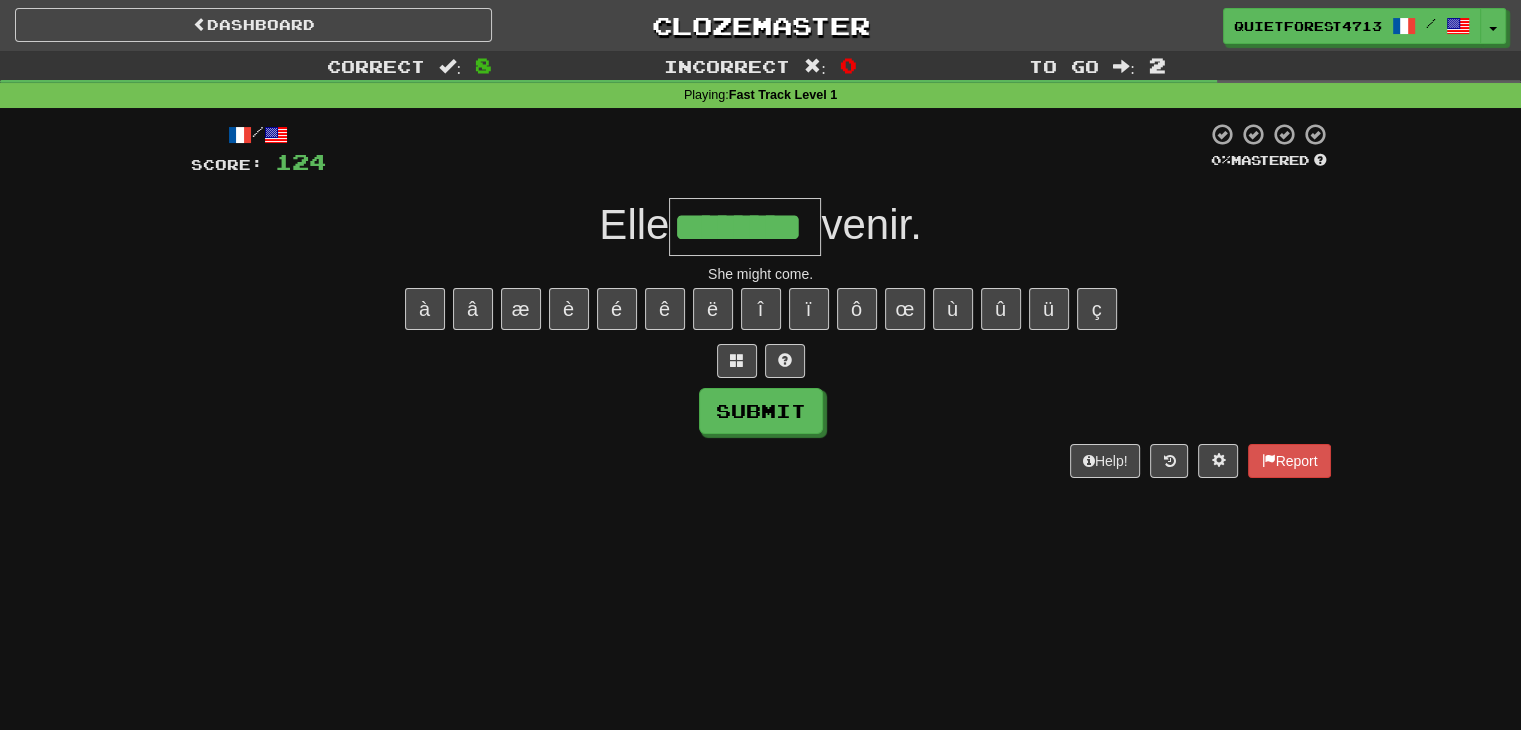 type on "********" 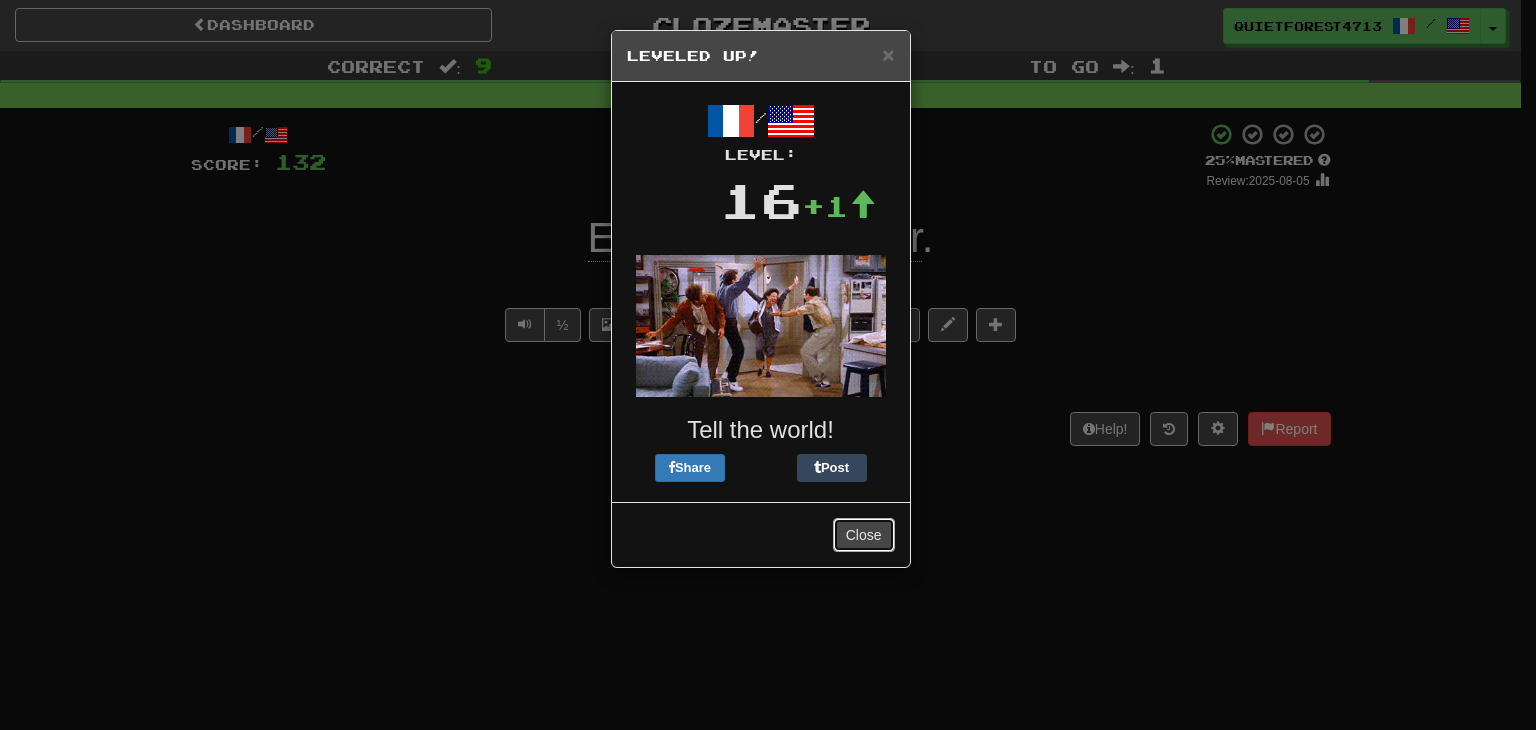 click on "Close" at bounding box center [864, 535] 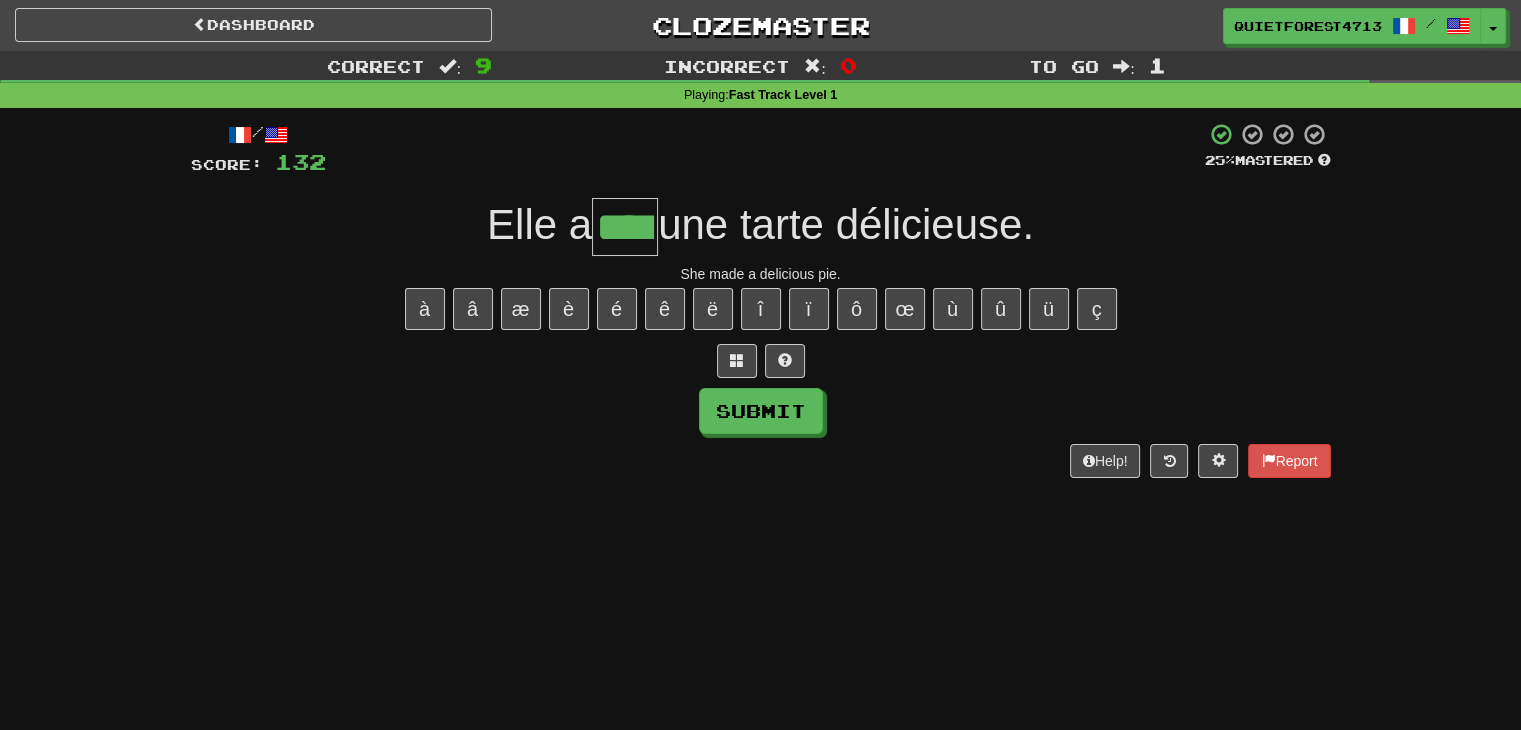 type on "****" 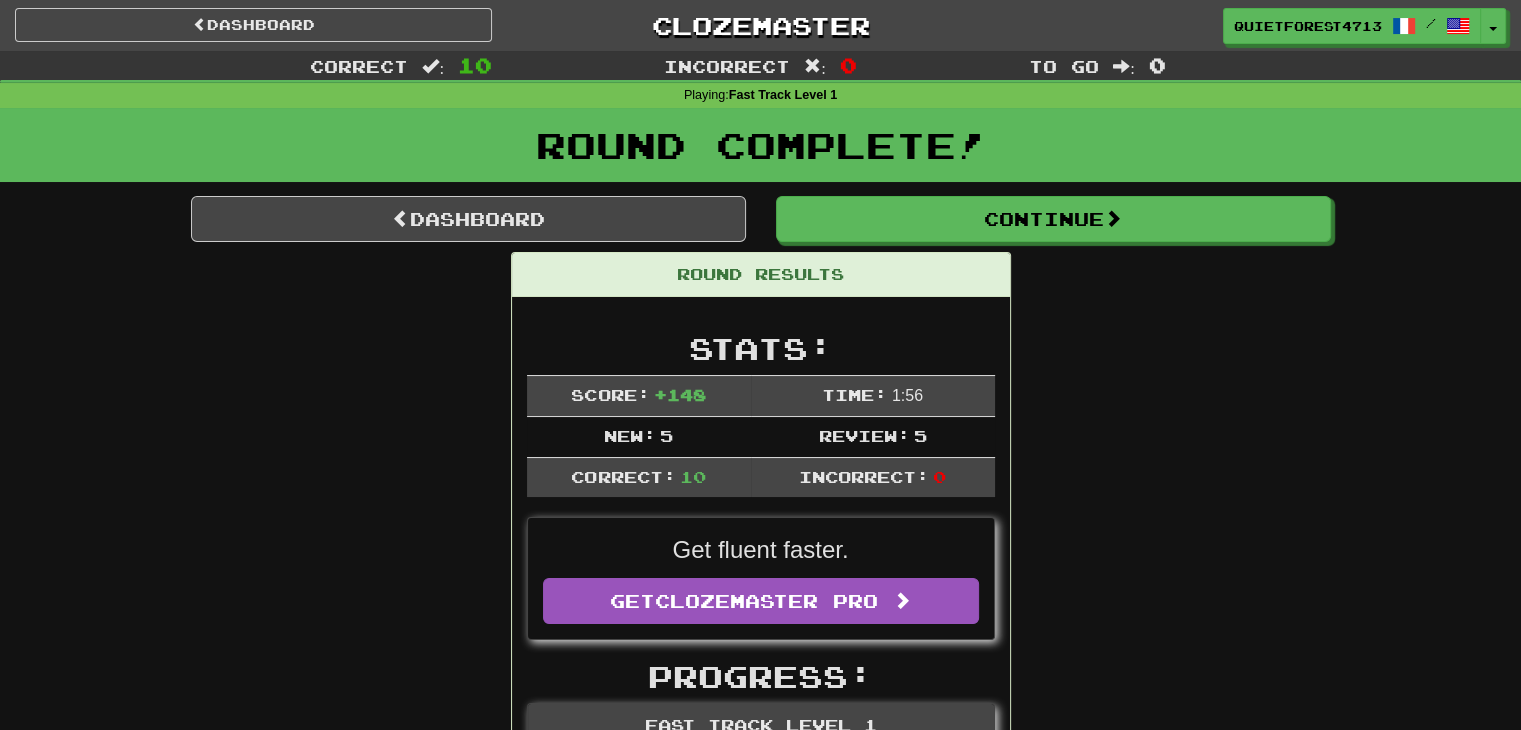 click on "Round Results Stats: Score:   + 148 Time:   1 : 56 New:   5 Review:   5 Correct:   10 Incorrect:   0 Get fluent faster. Get  Clozemaster Pro   Progress: Fast Track Level 1 Playing:  175  /  999 + 5 17.017% 17.518% Mastered:  0  /  999 0% Ready for Review:  15  /  Level:  16 ⬆🎉🙌 337  points to level  17  - keep going! Ranked:  323 rd  this week Sentences:  Report Est-il  mort  ? Is he dead?  Report Cela ne s'est jamais  produit . This never happened.  Report Je  tiens  à ma famille. I care about my family.  Report Bonjour , enchanté de vous rencontrer. Hi, nice to meet you.  Report Nous  allons au parc. We are going to the park.  Report Il  est dans le magasin. He is in the store.  Report Où est  ton  chien ? Where is your dog?  Report Nous sommes  avec  nos amis. We are with our friends.  Report Elle  pourrait  venir. She might come.  Report Elle a  fait  une tarte délicieuse. She made a delicious pie." at bounding box center [761, 1178] 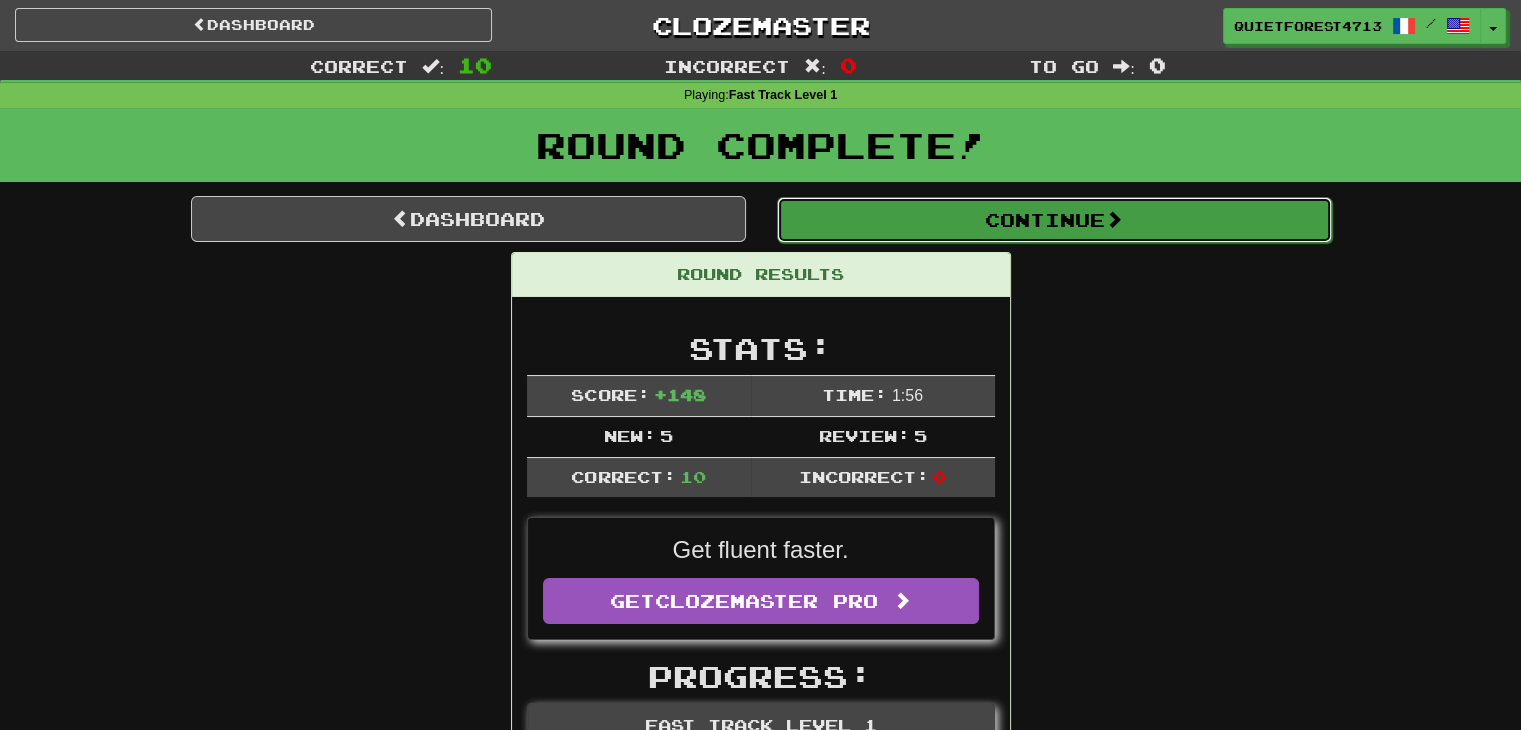click on "Continue" at bounding box center (1054, 220) 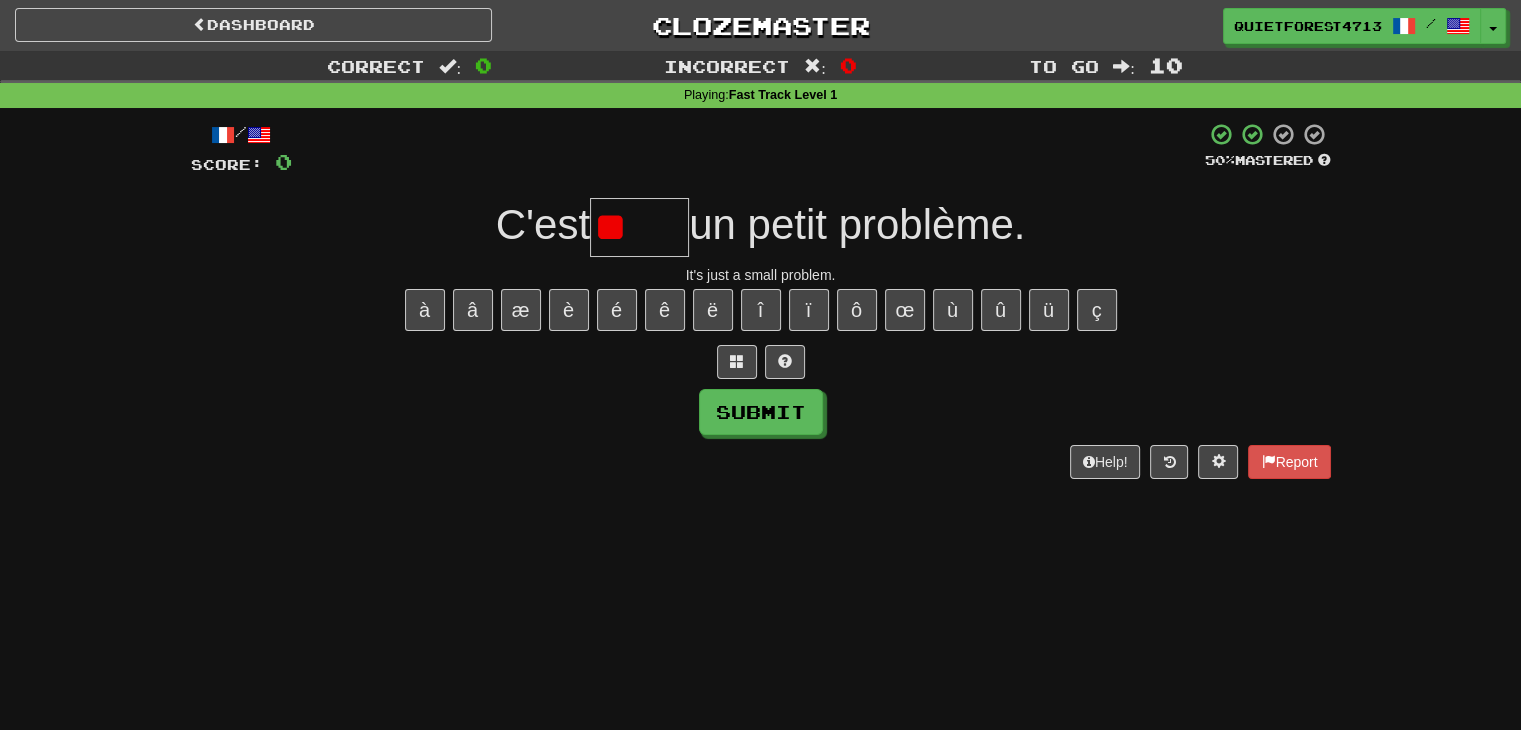 type on "*" 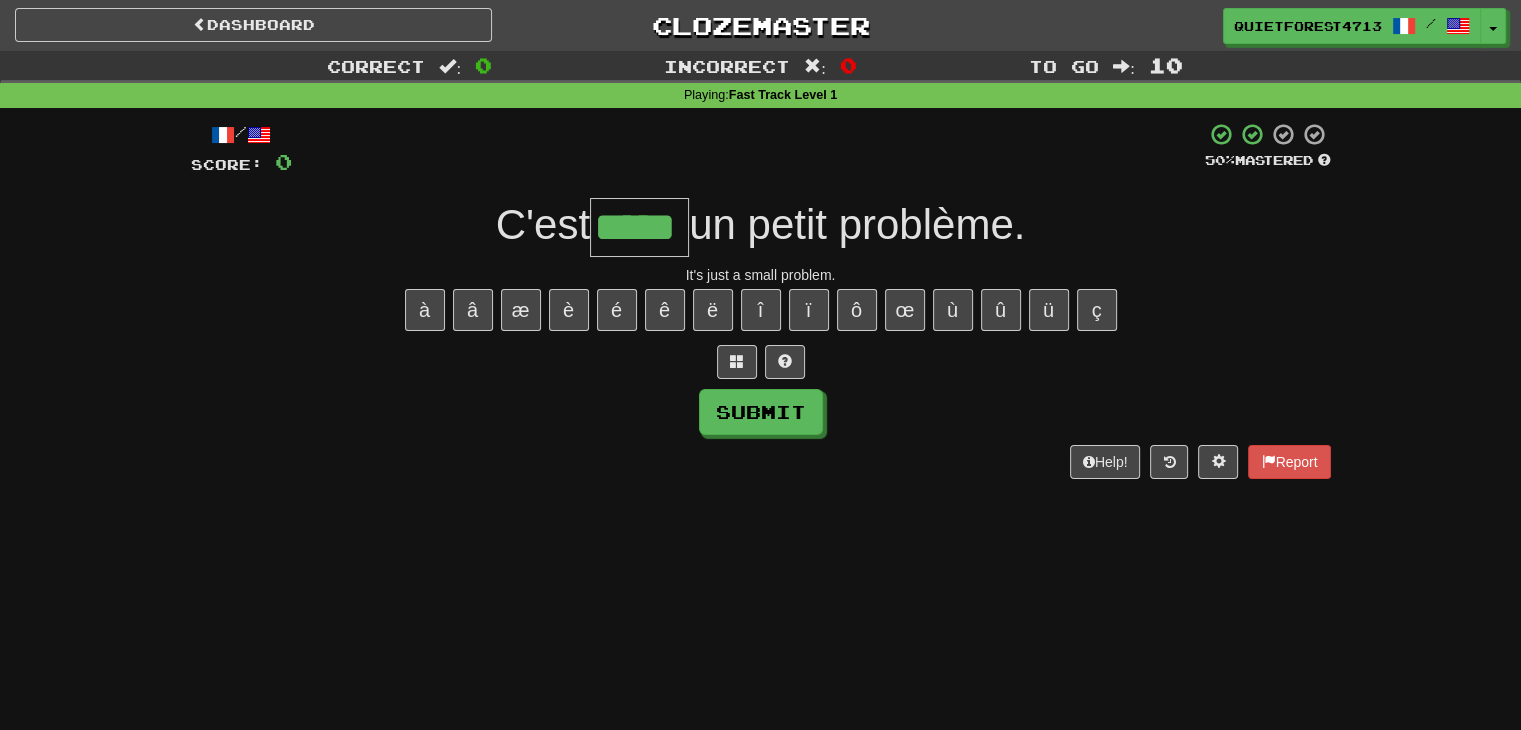 type on "*****" 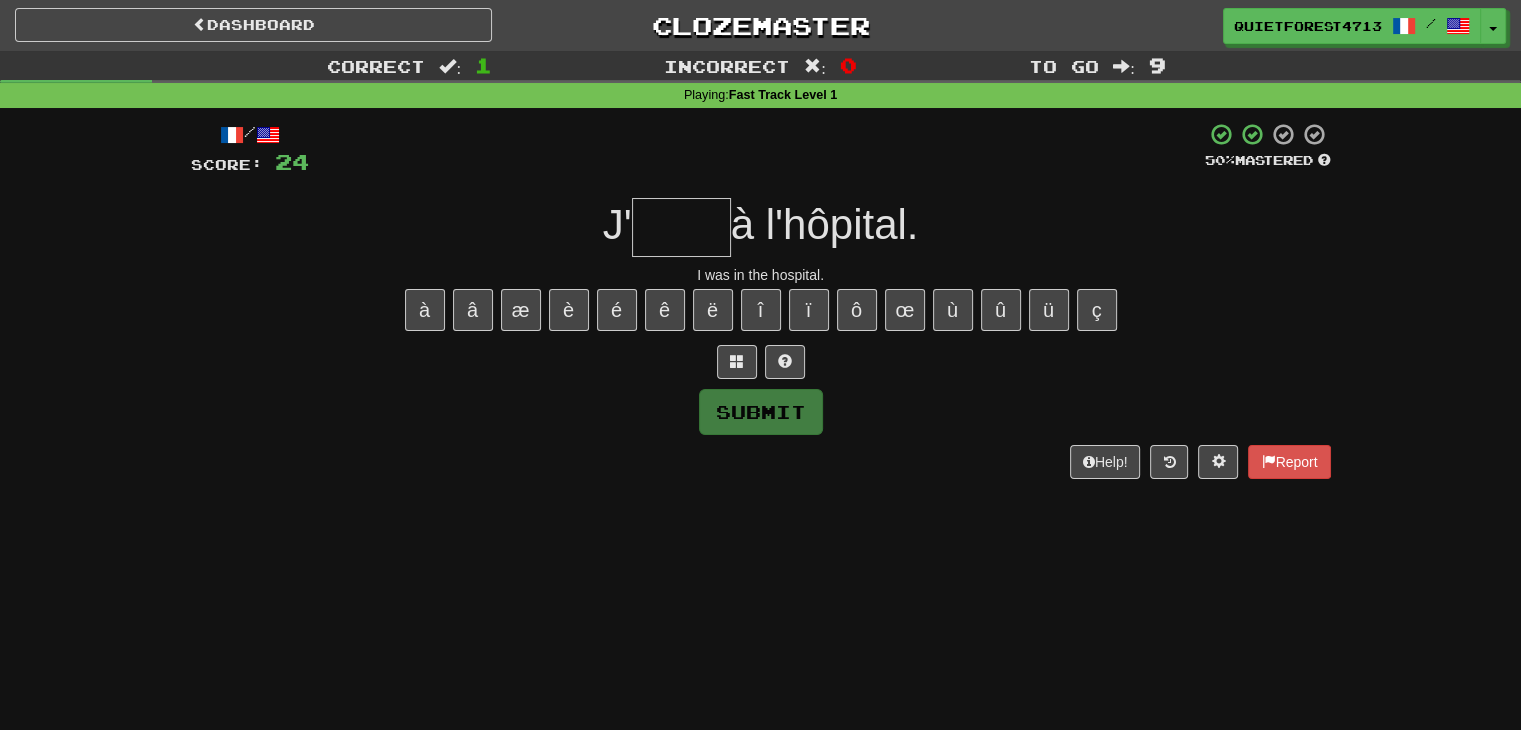 type on "*" 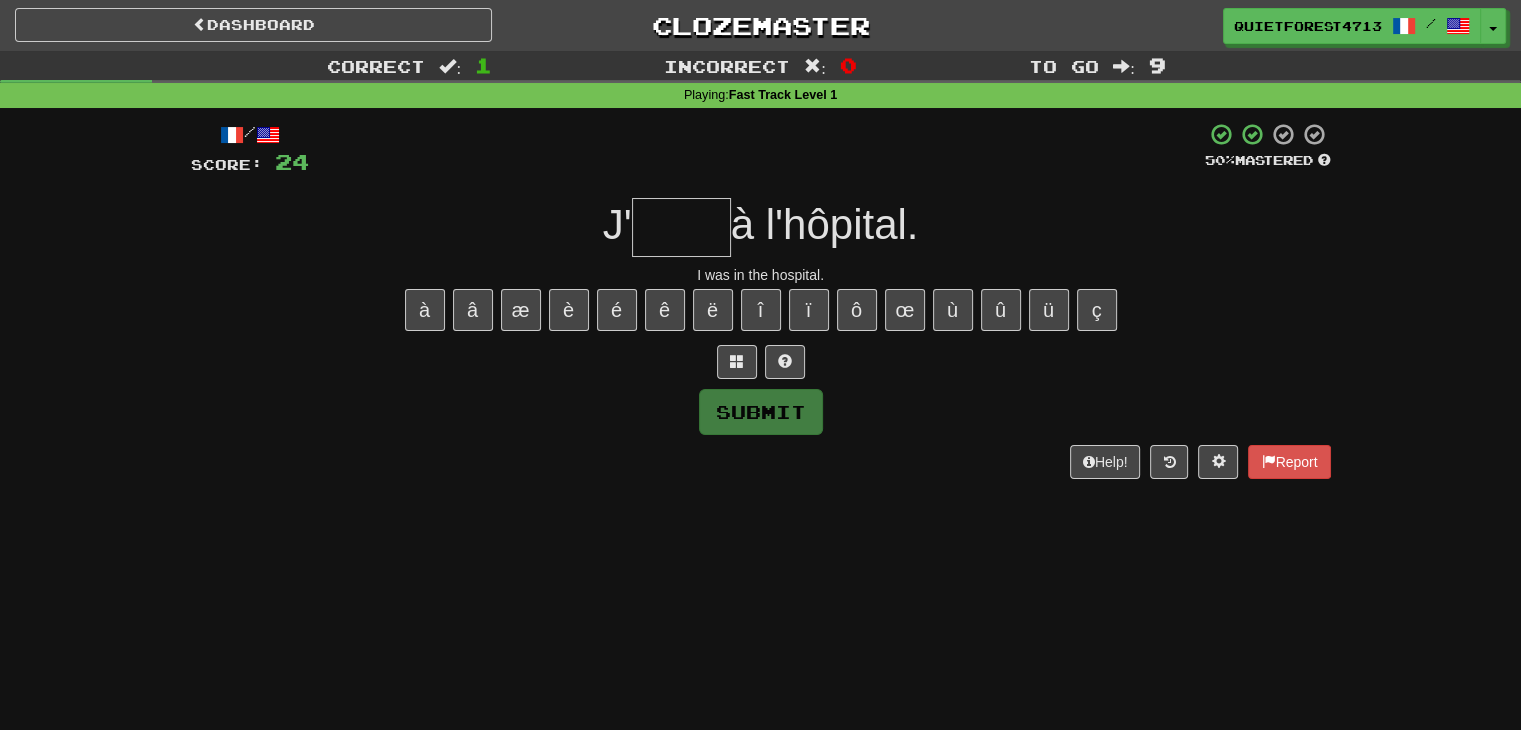 type on "*" 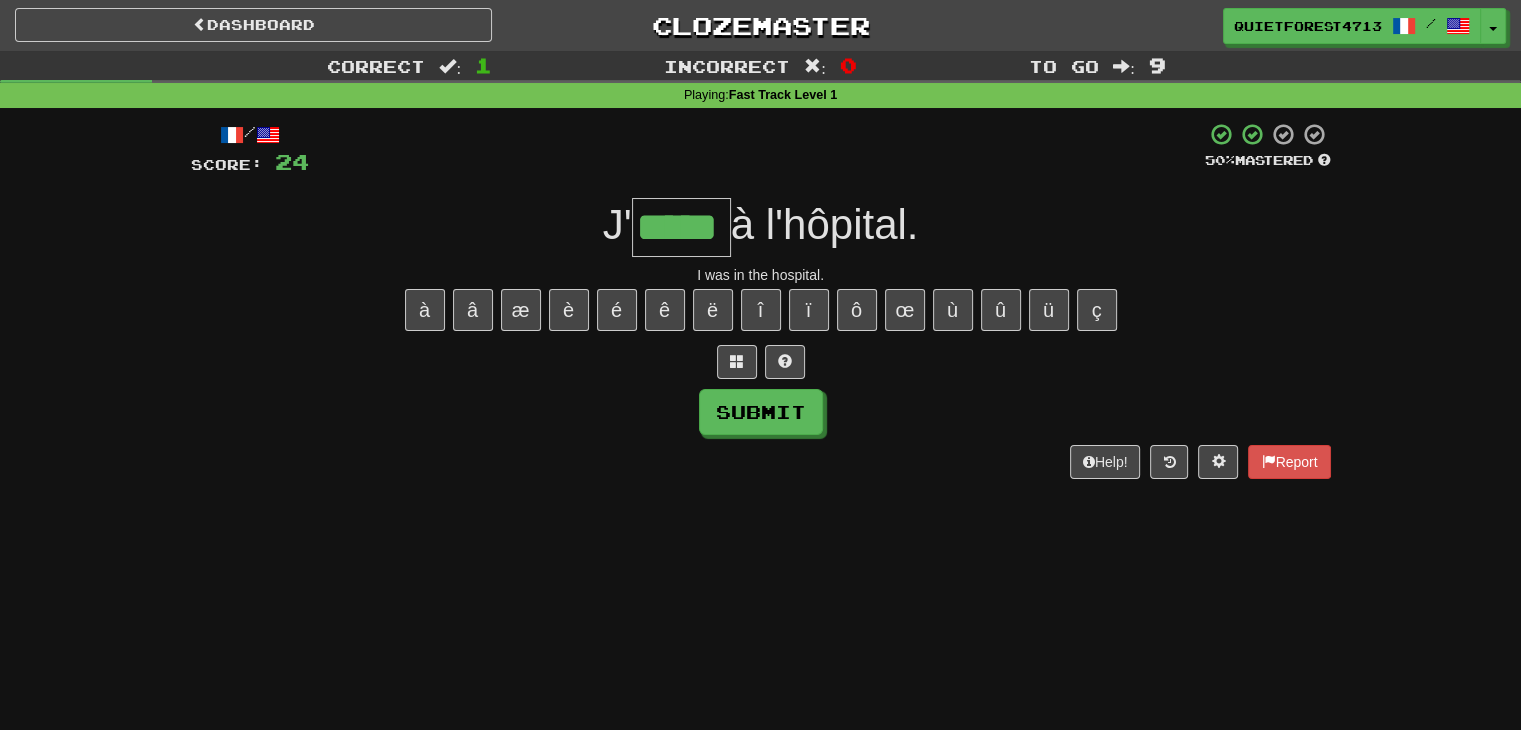 type on "*****" 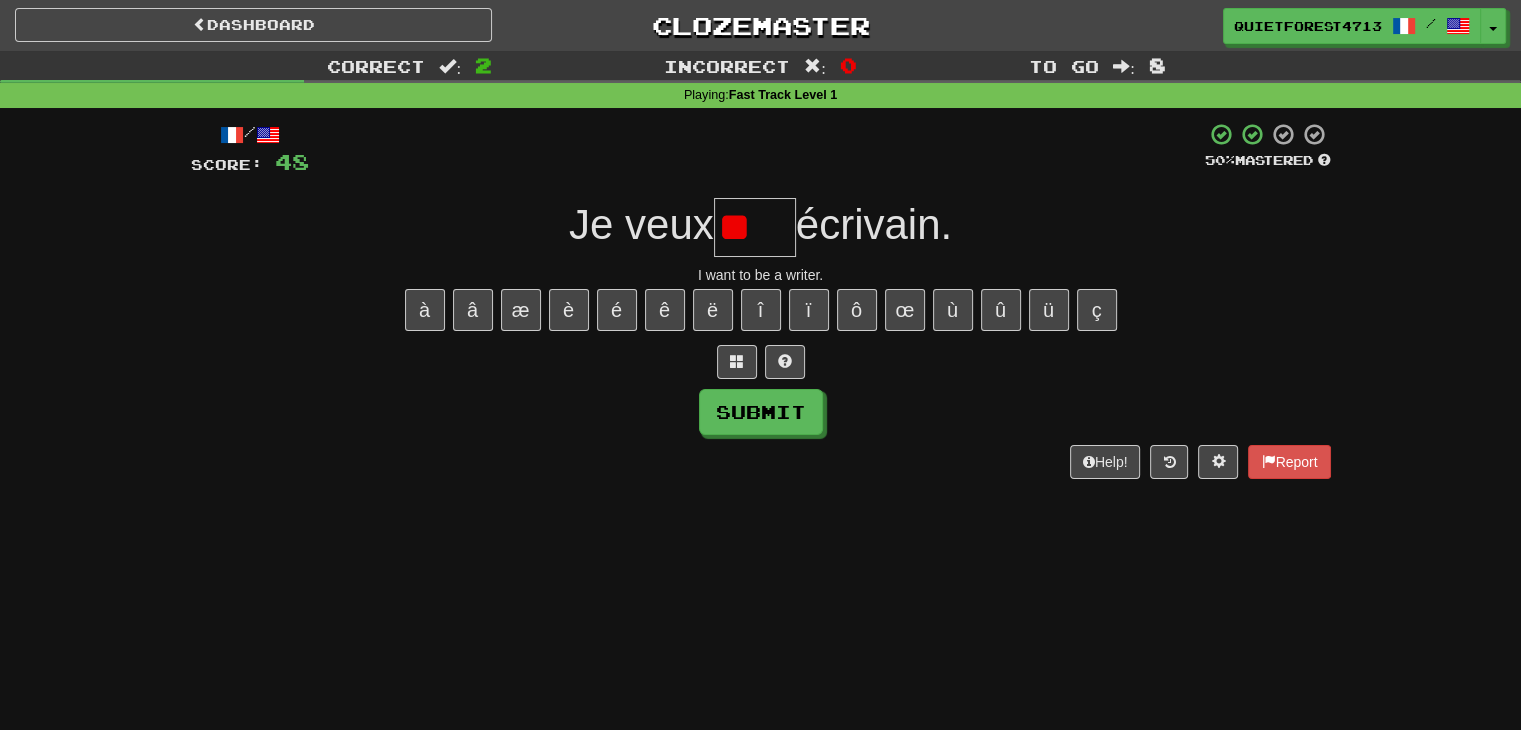 type on "*" 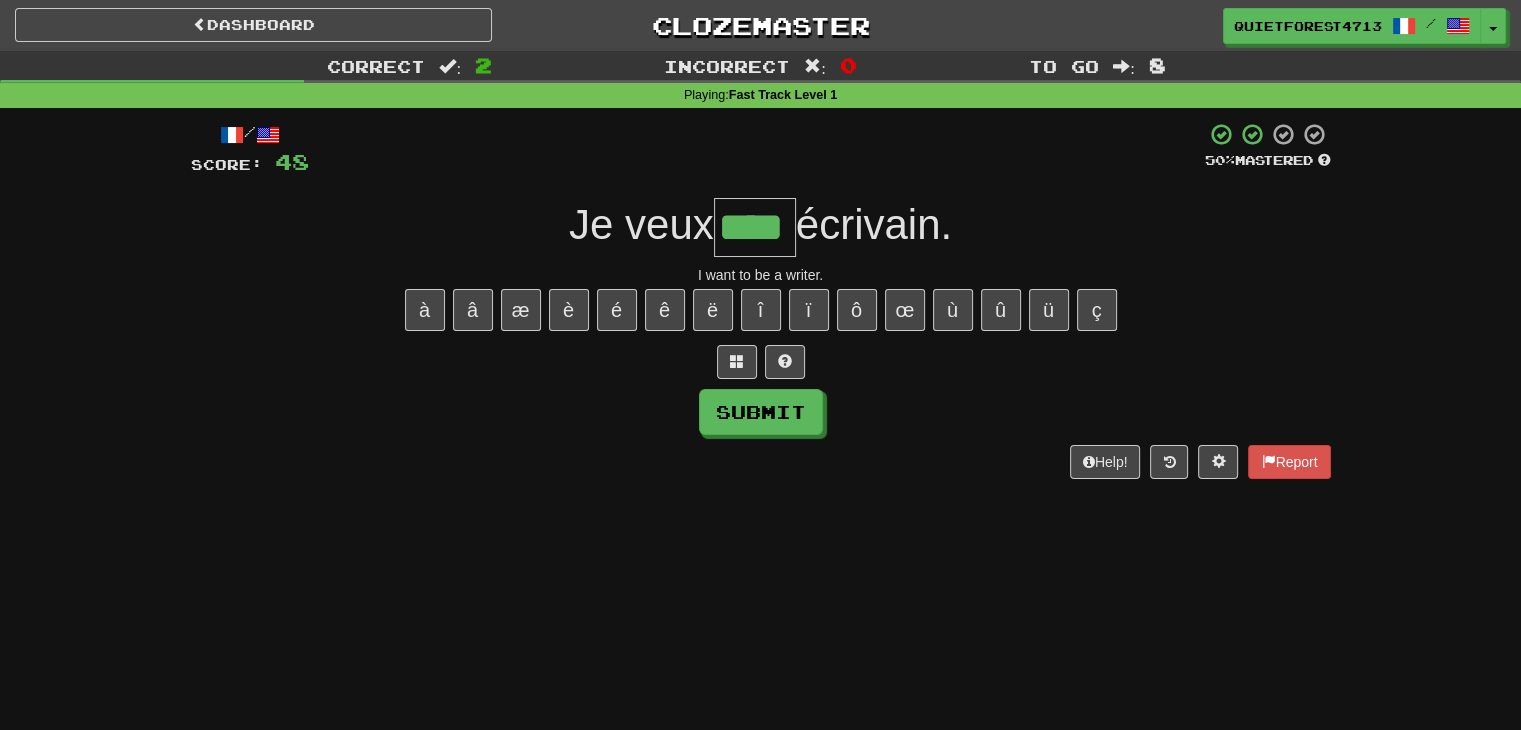 type on "****" 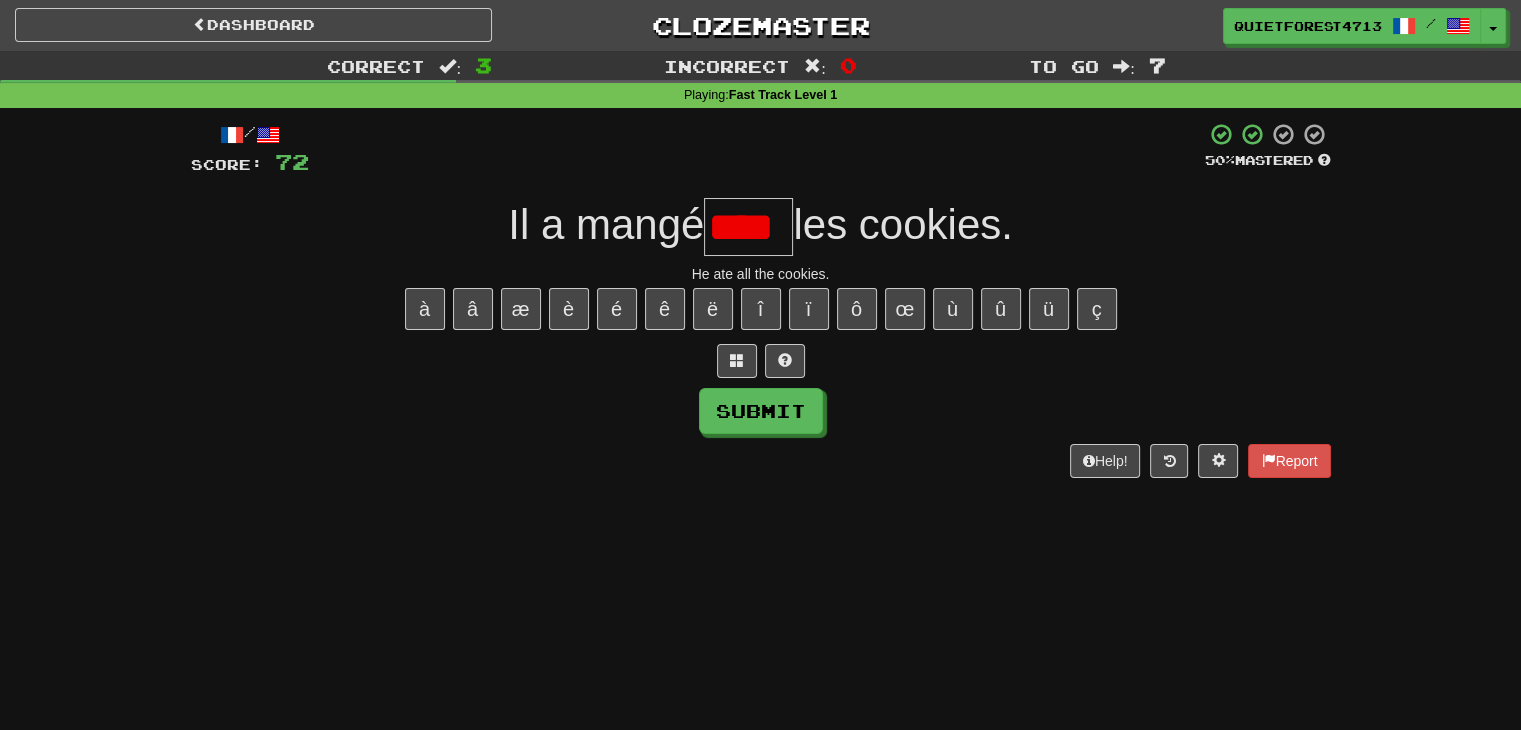 scroll, scrollTop: 0, scrollLeft: 0, axis: both 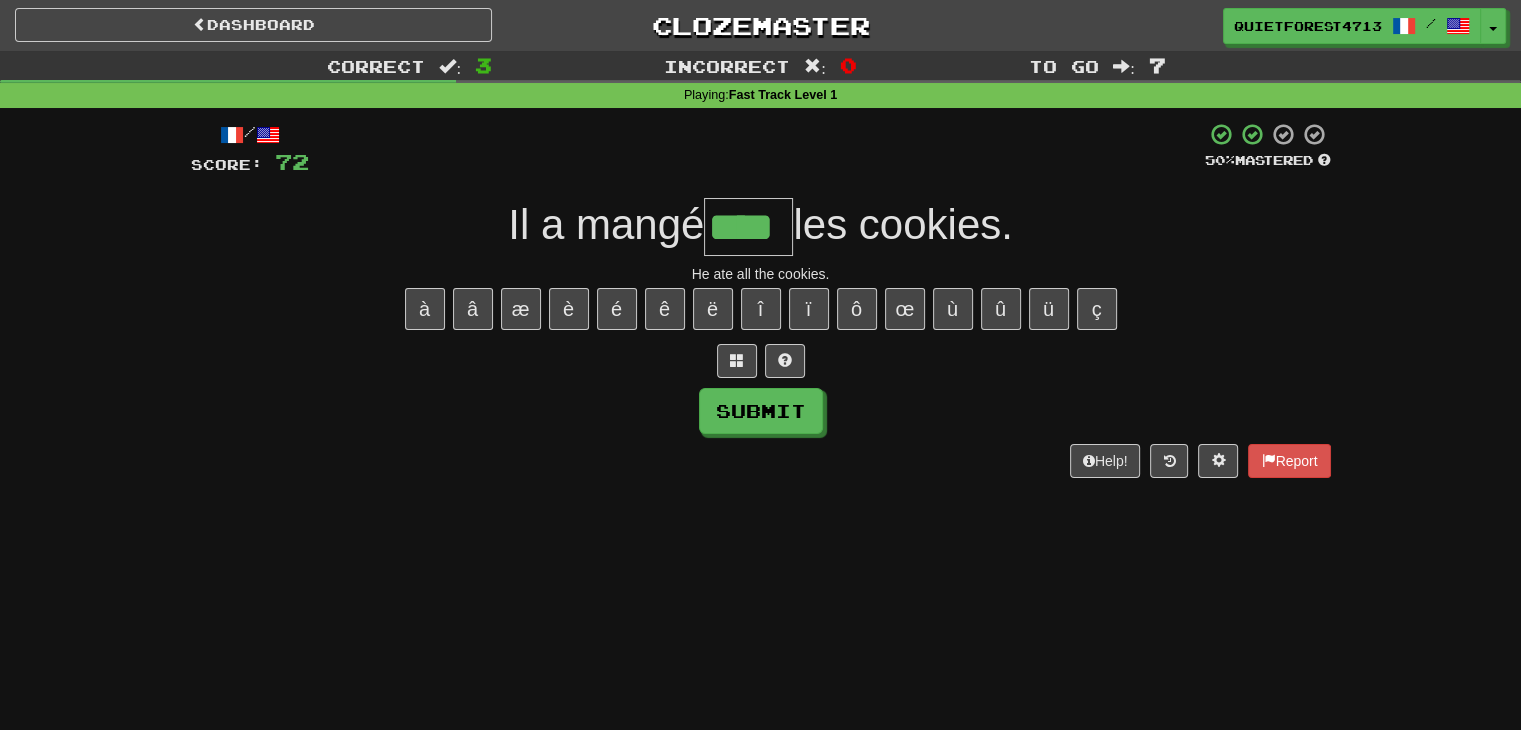 type on "****" 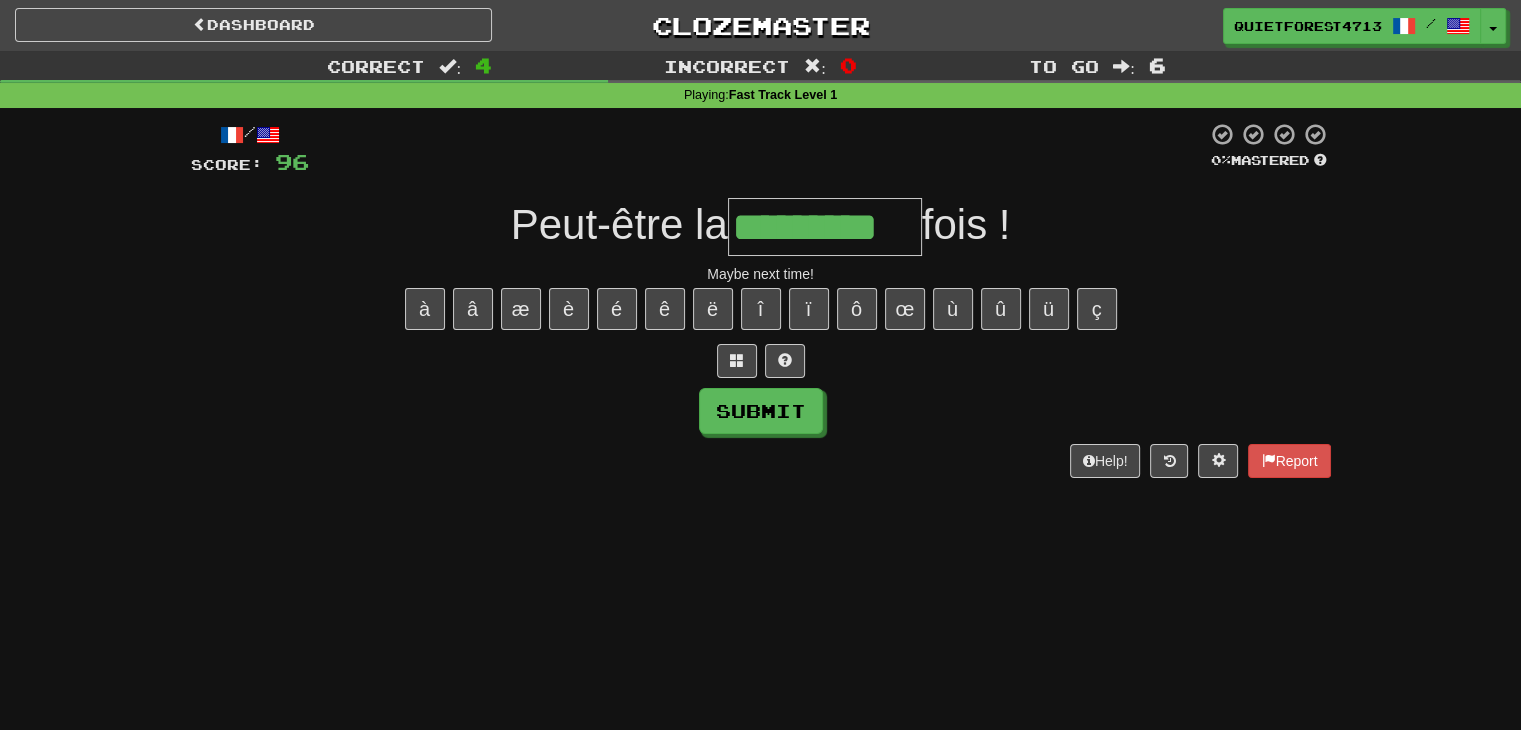 type on "*********" 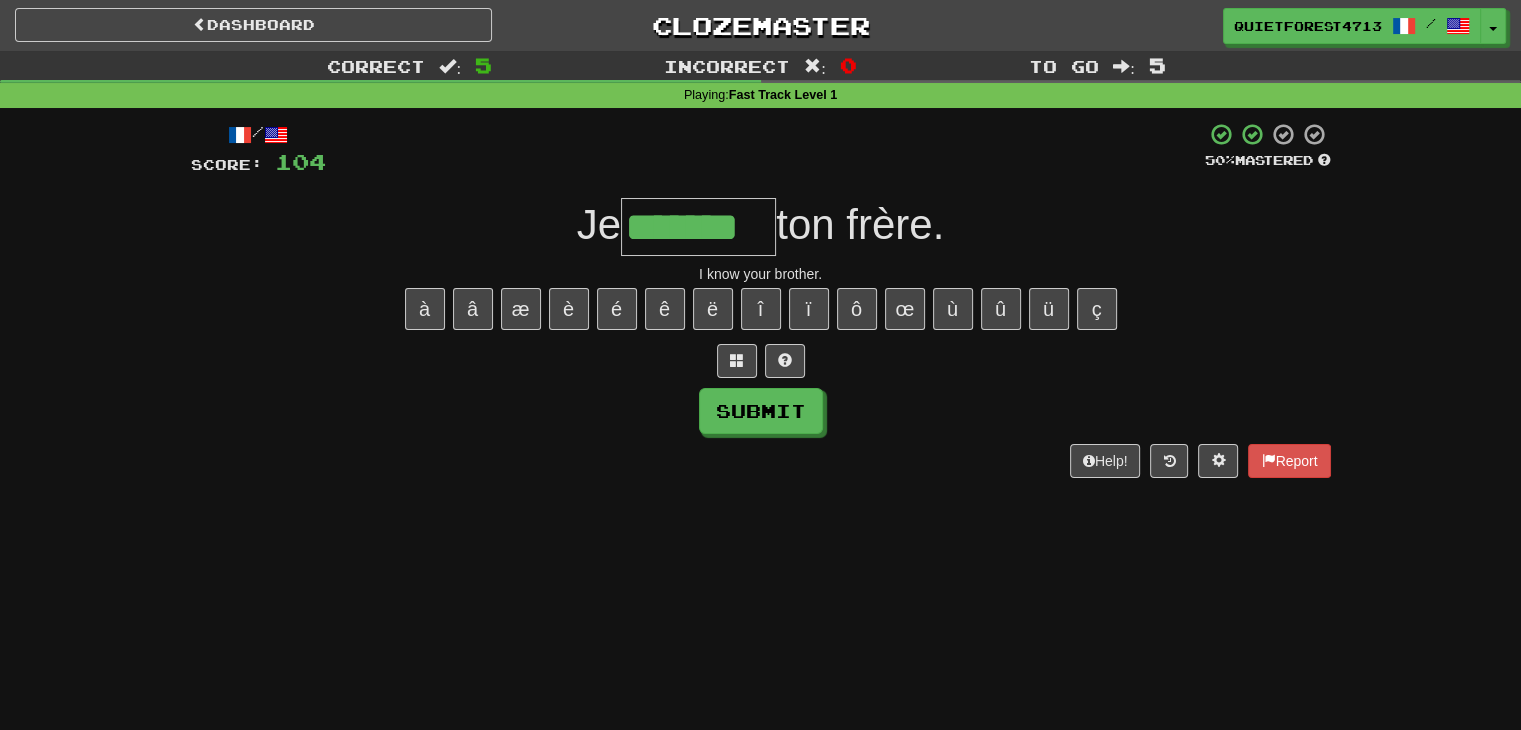 type on "*******" 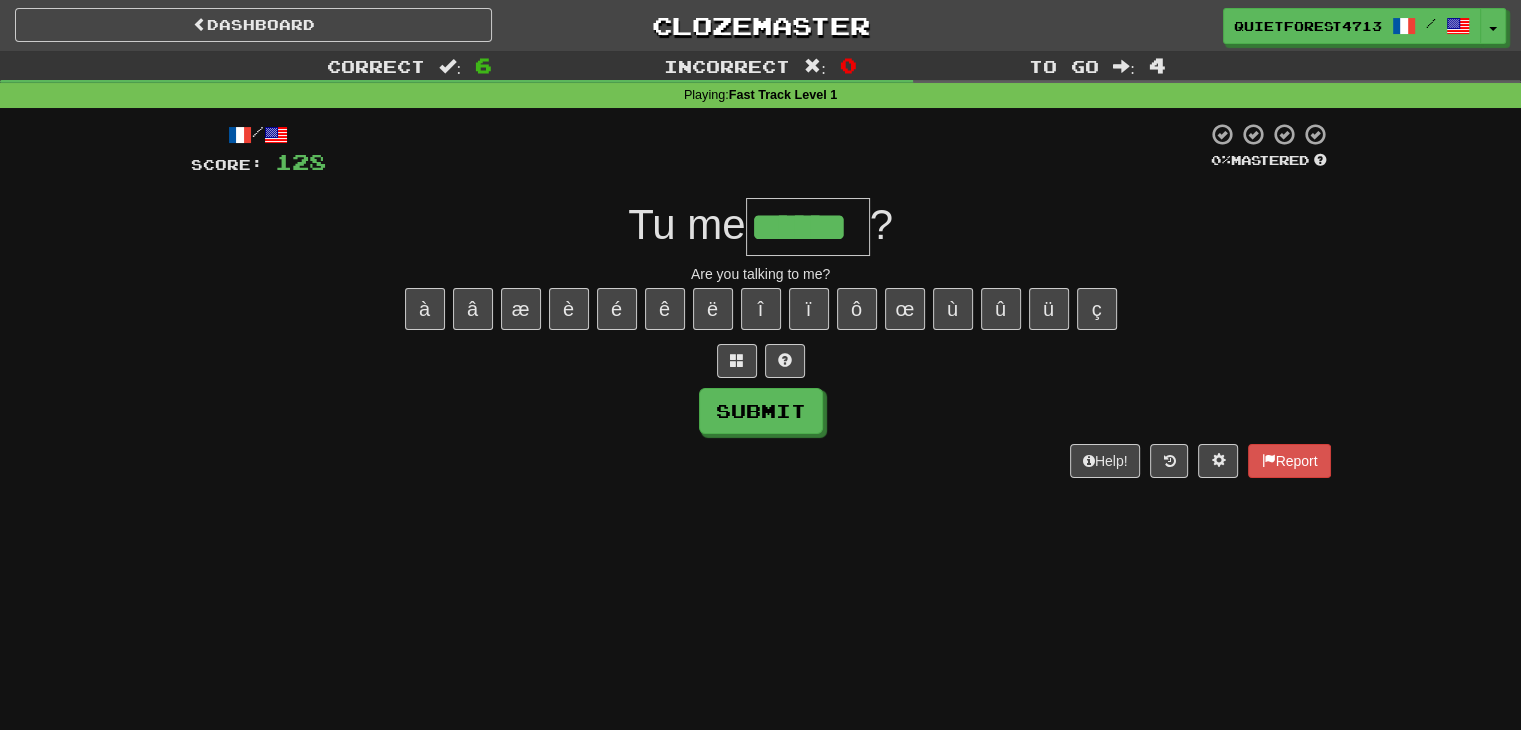 type on "******" 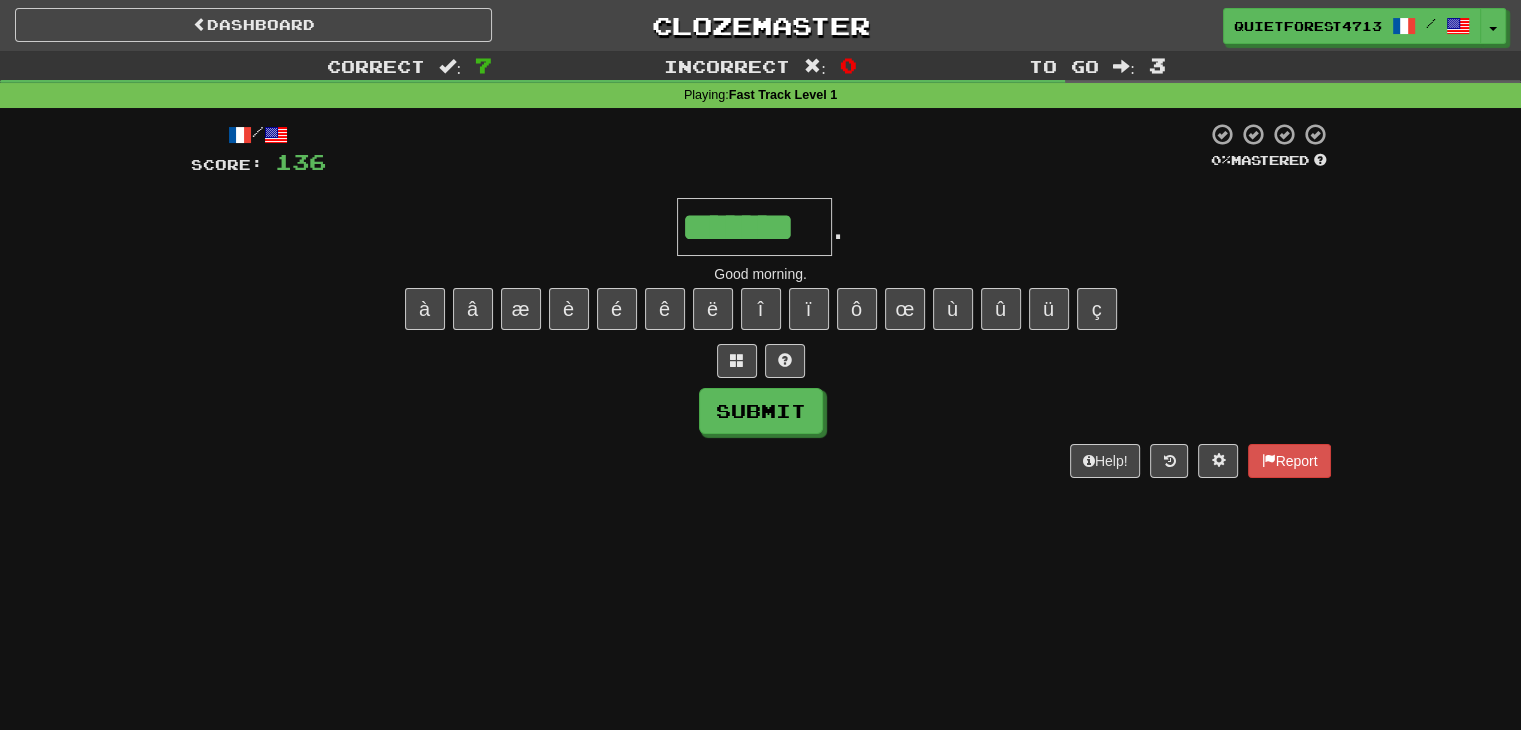 type on "*******" 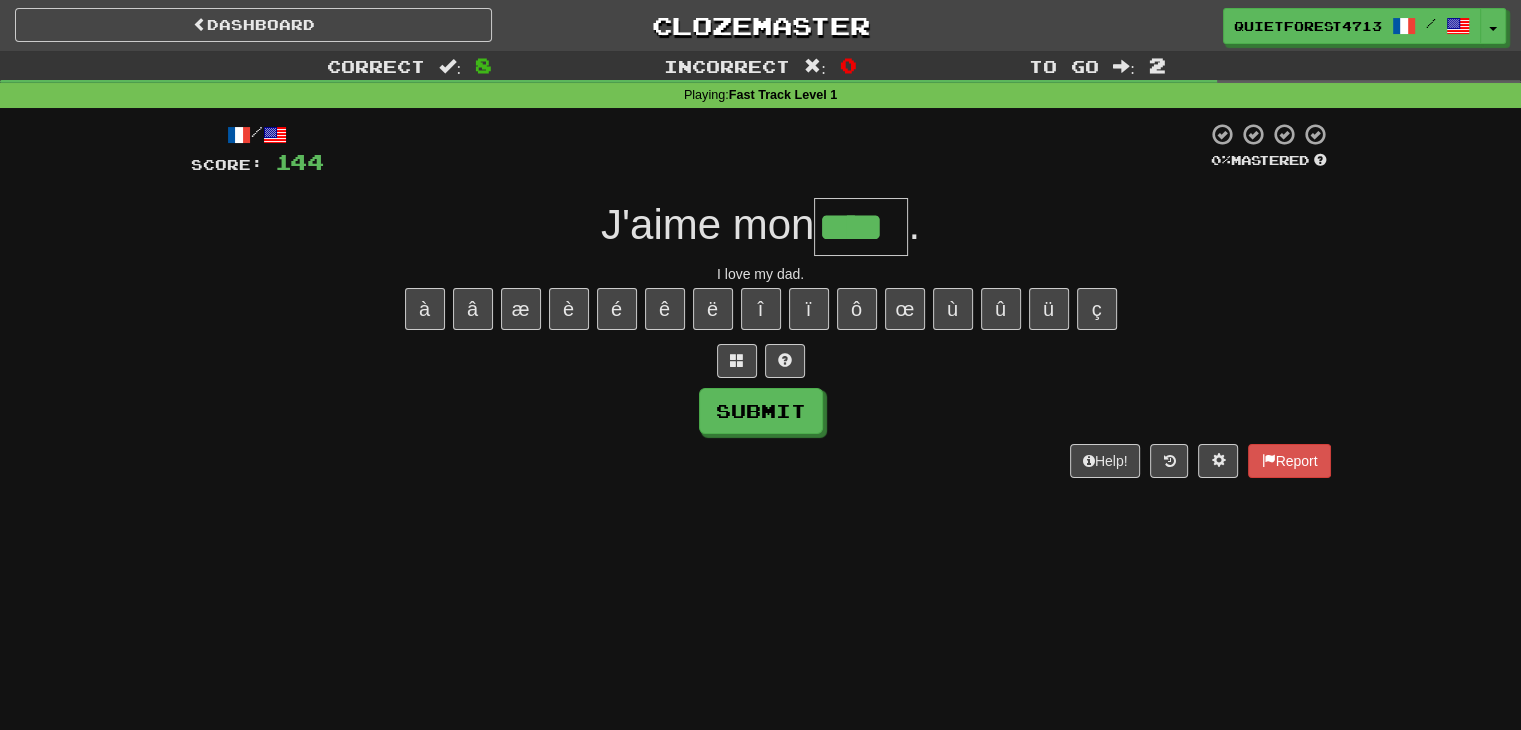 type on "****" 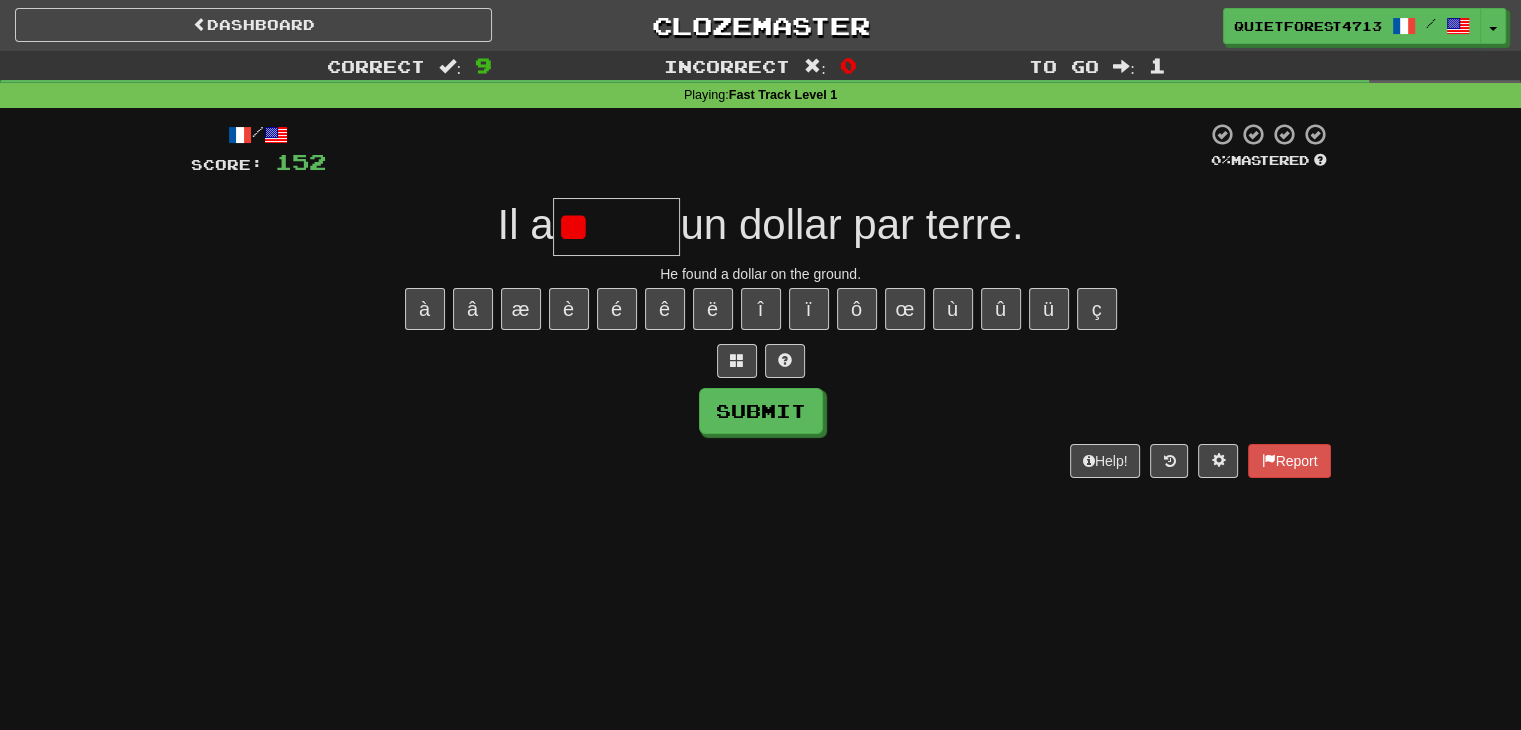 type on "*" 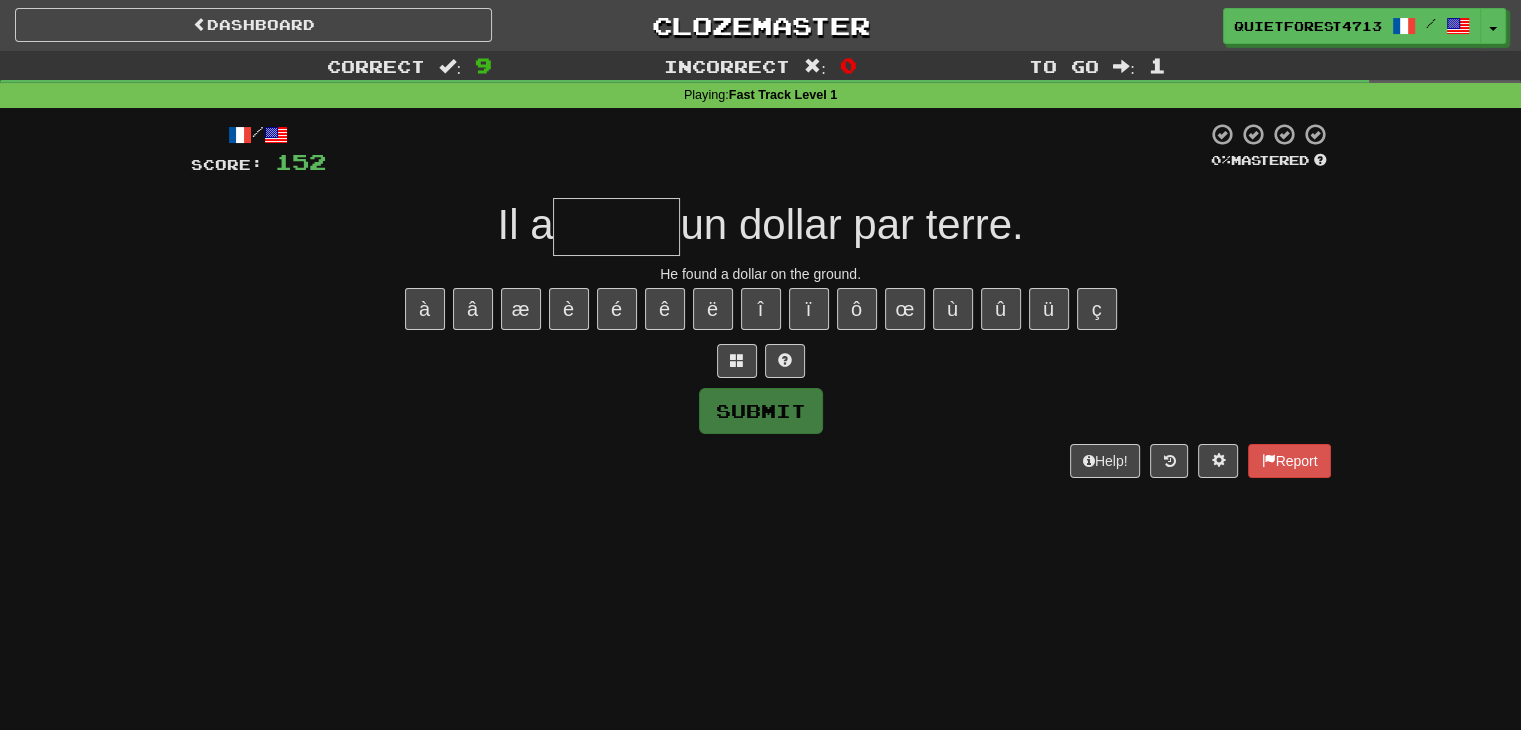 type on "*" 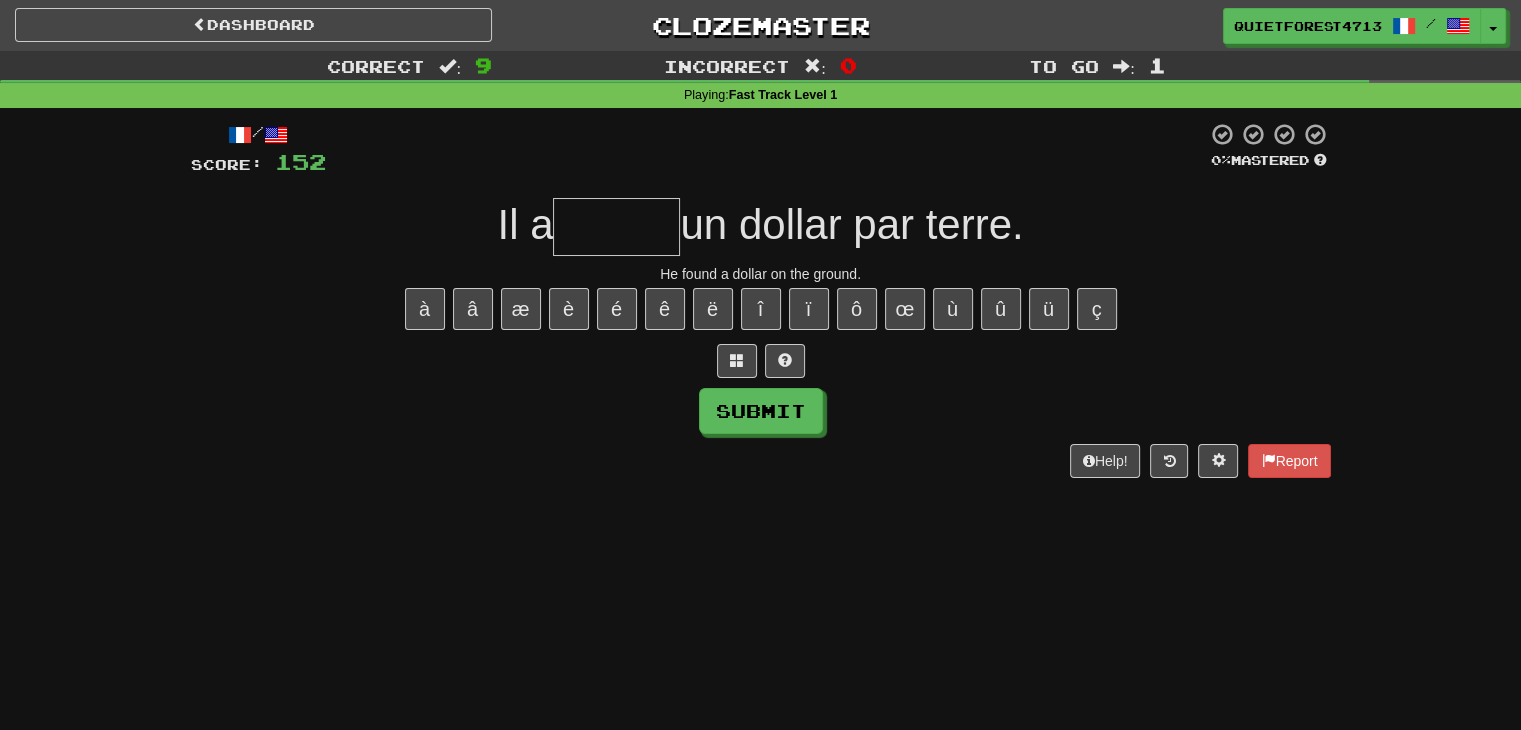 type on "*" 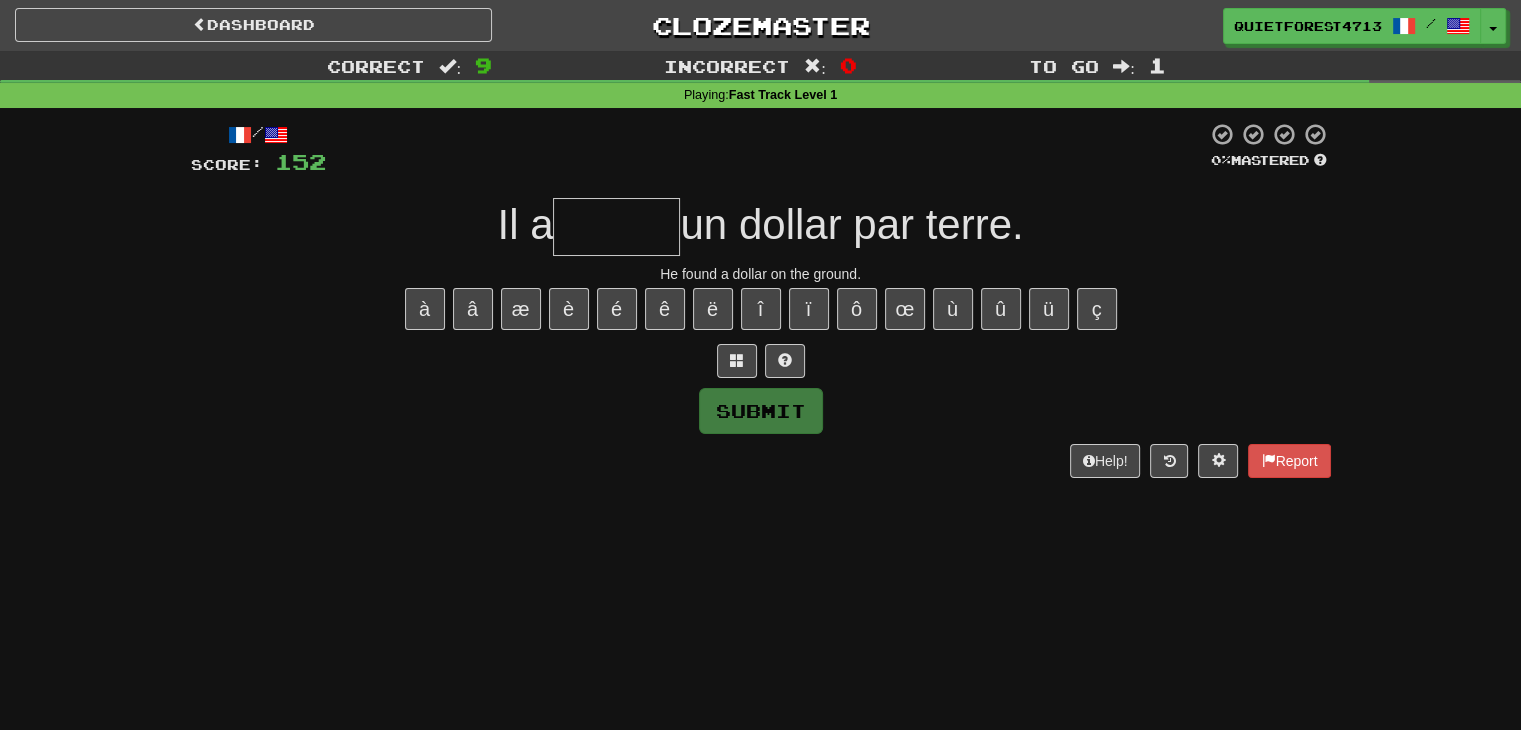 type on "*" 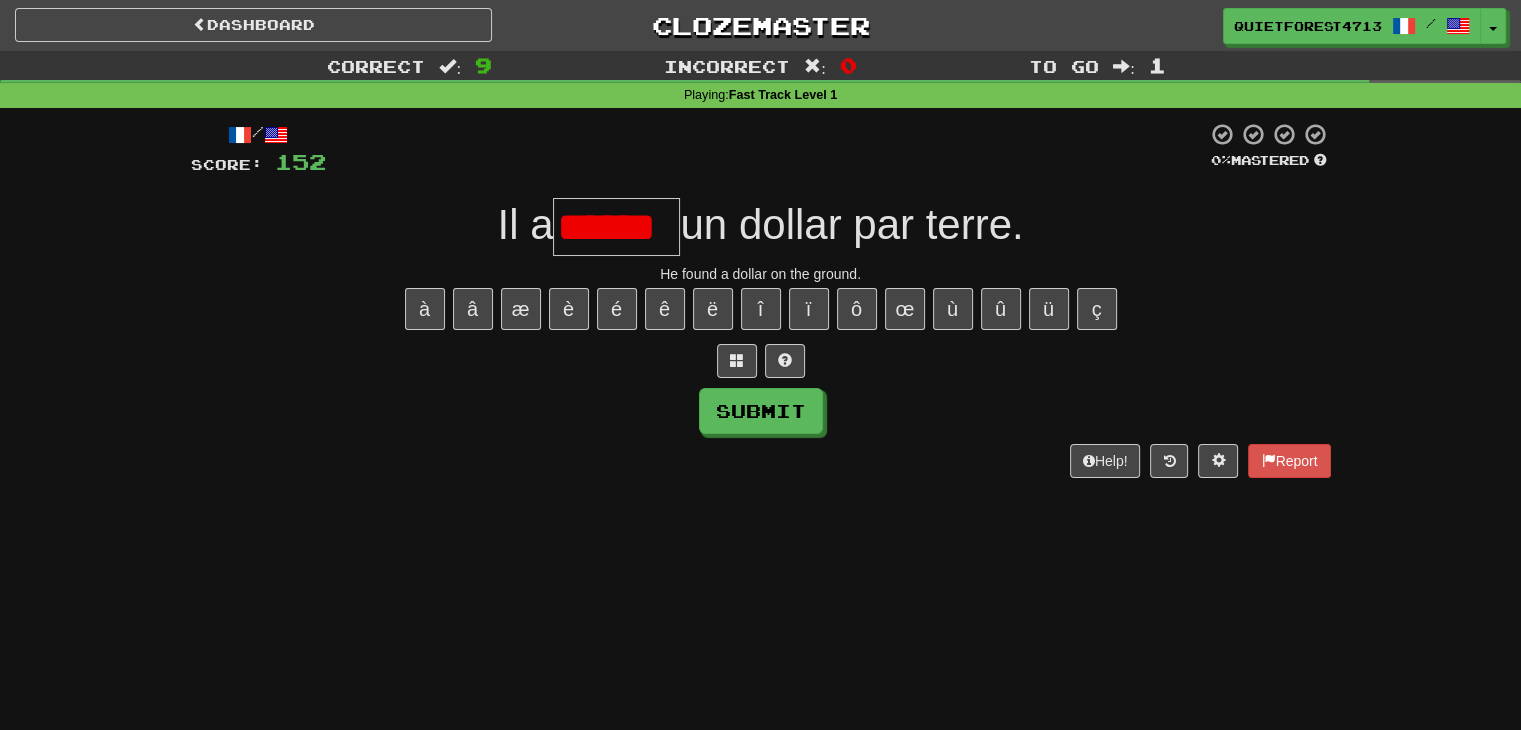 scroll, scrollTop: 0, scrollLeft: 0, axis: both 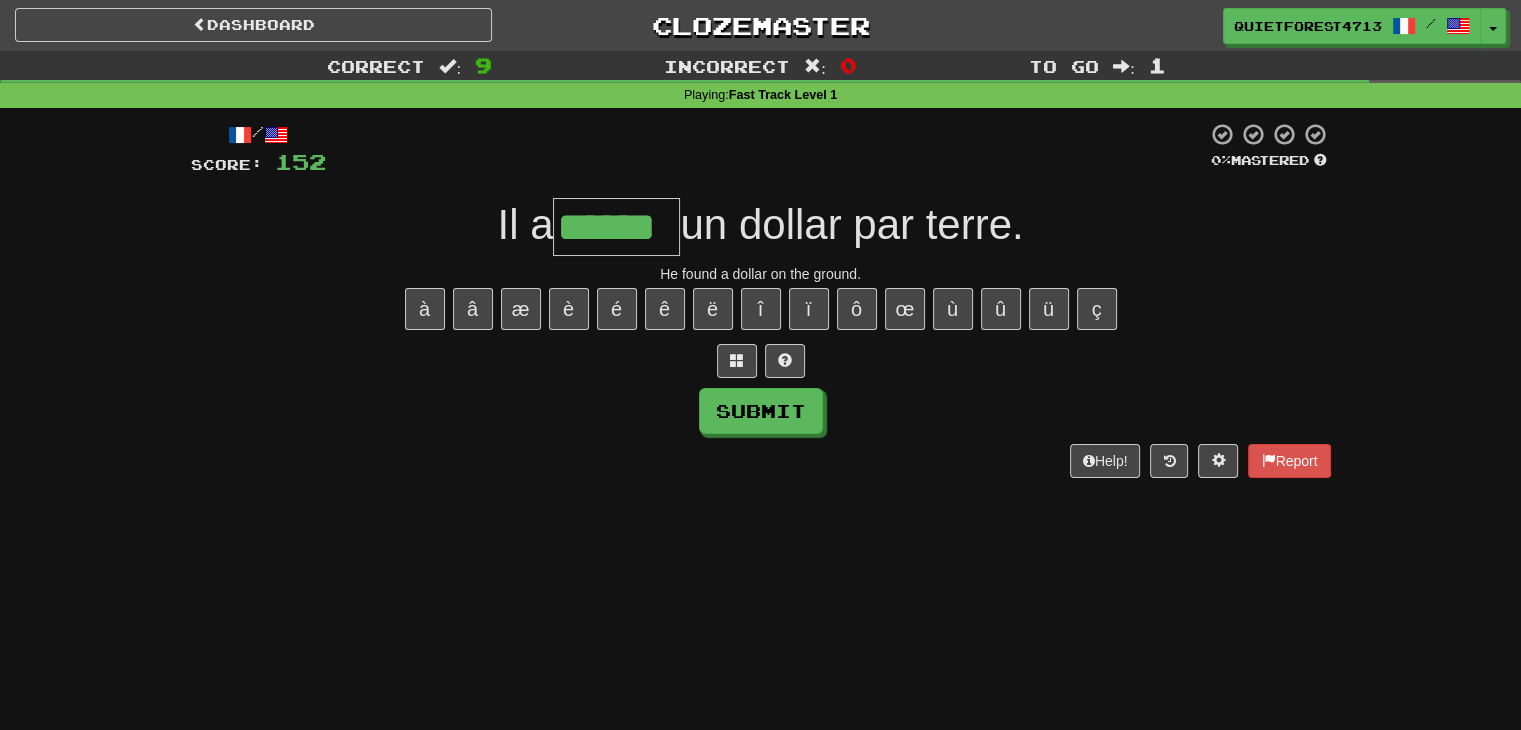 type on "******" 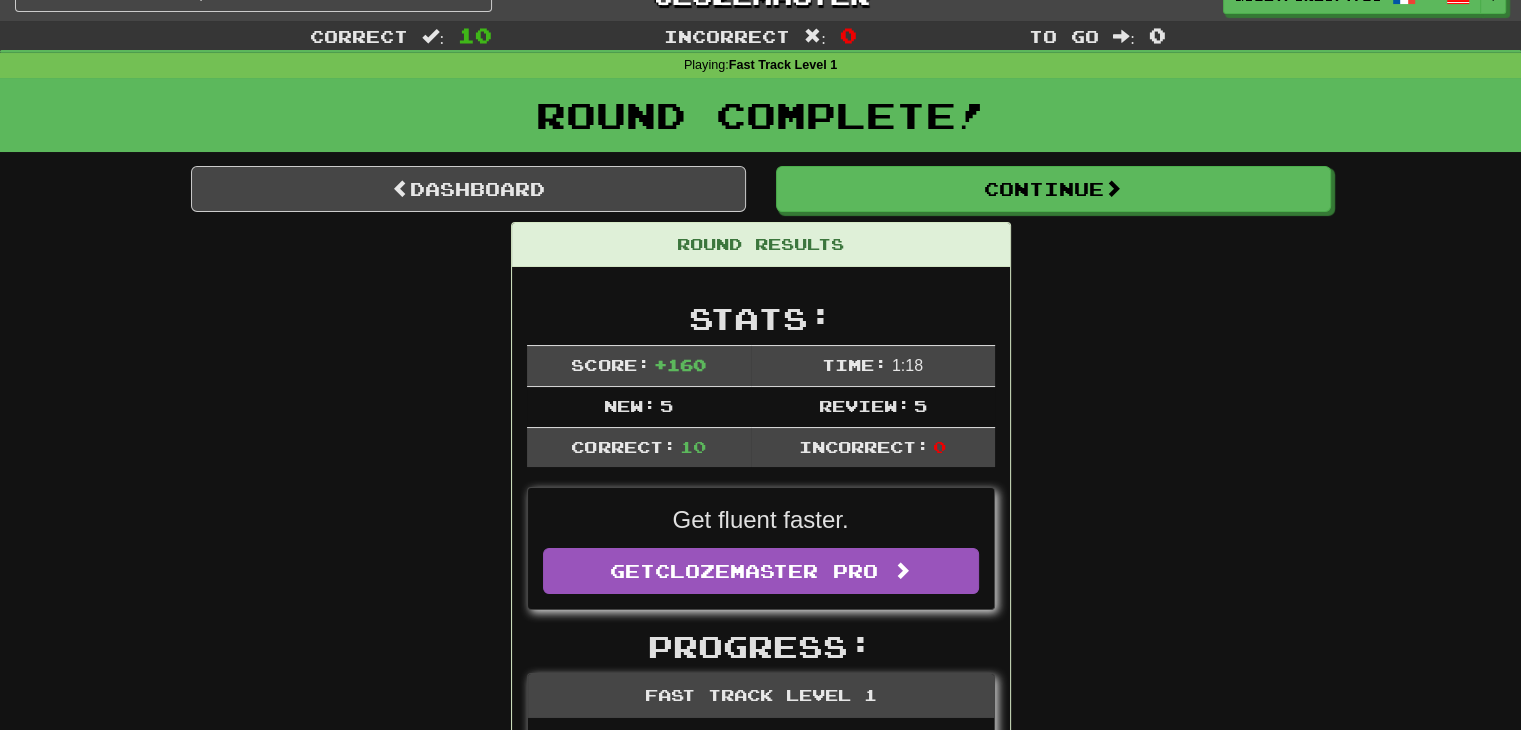 scroll, scrollTop: 0, scrollLeft: 0, axis: both 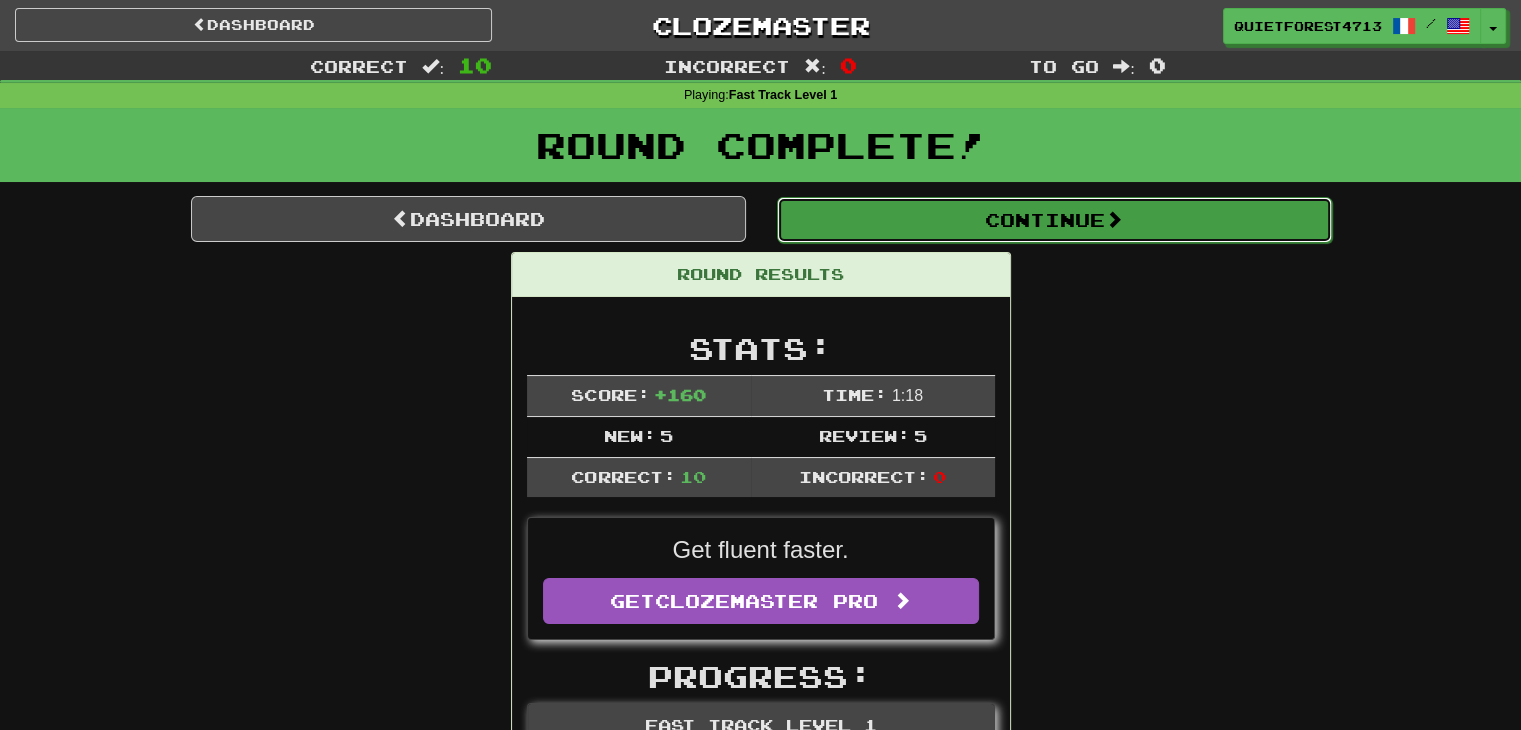 click on "Continue" at bounding box center [1054, 220] 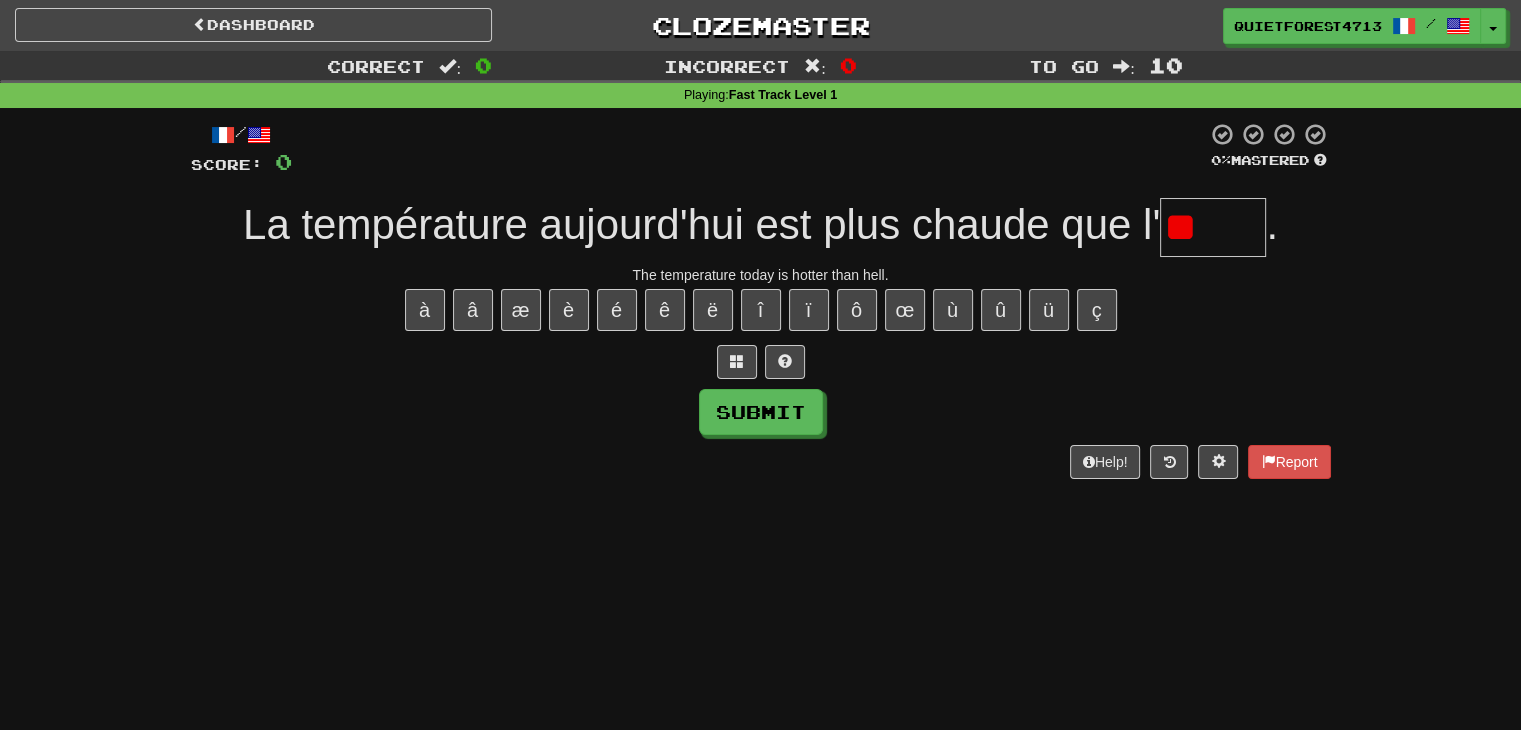 type on "*" 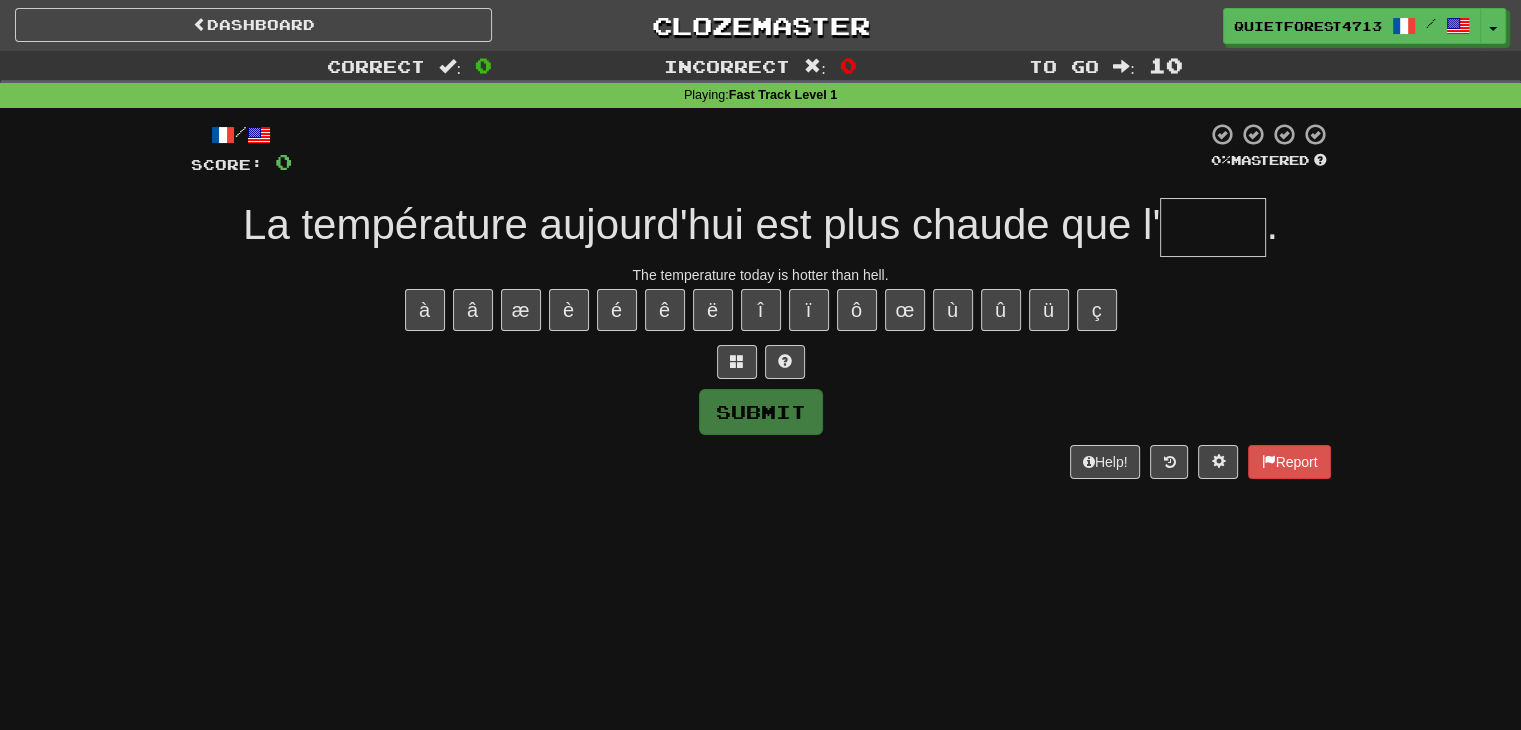 type on "*" 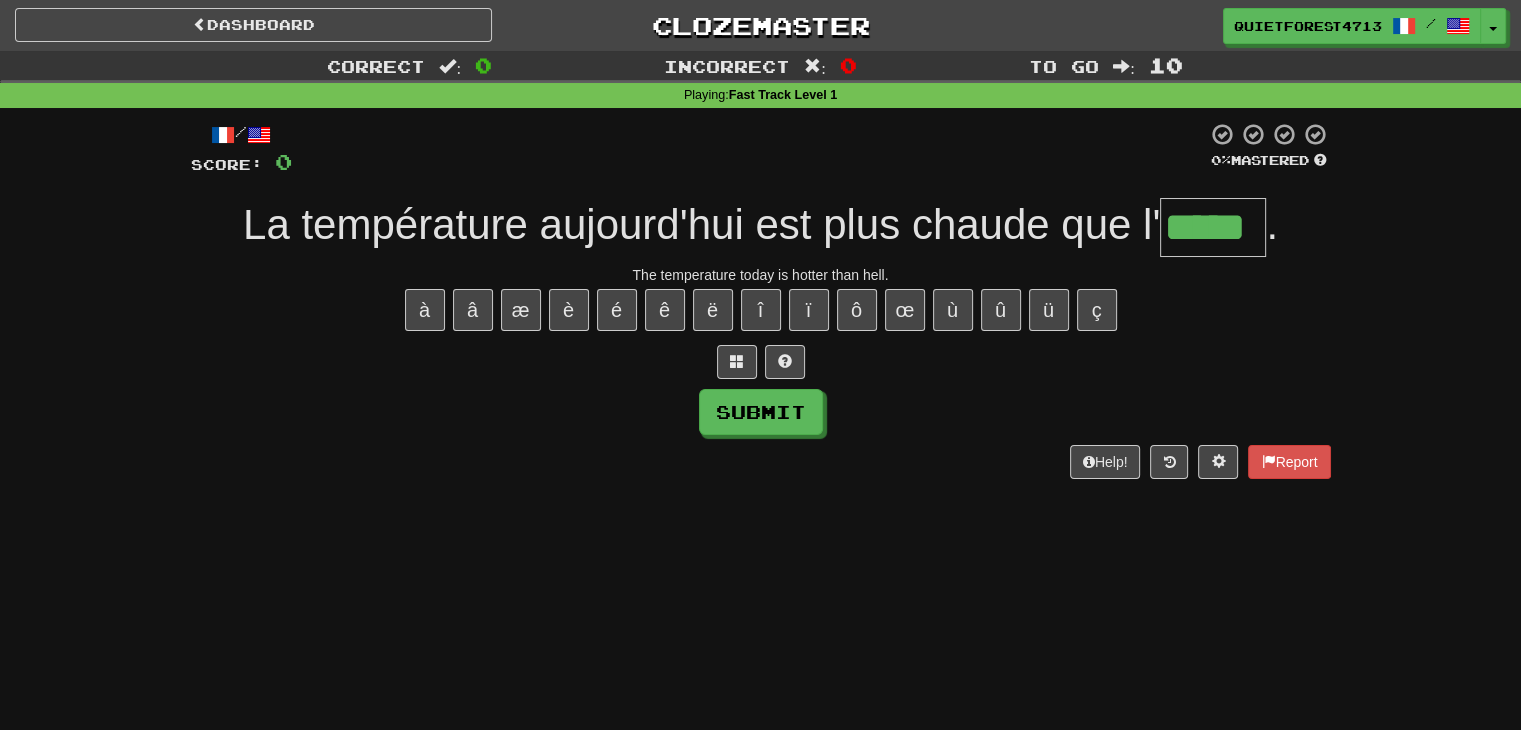 type on "*****" 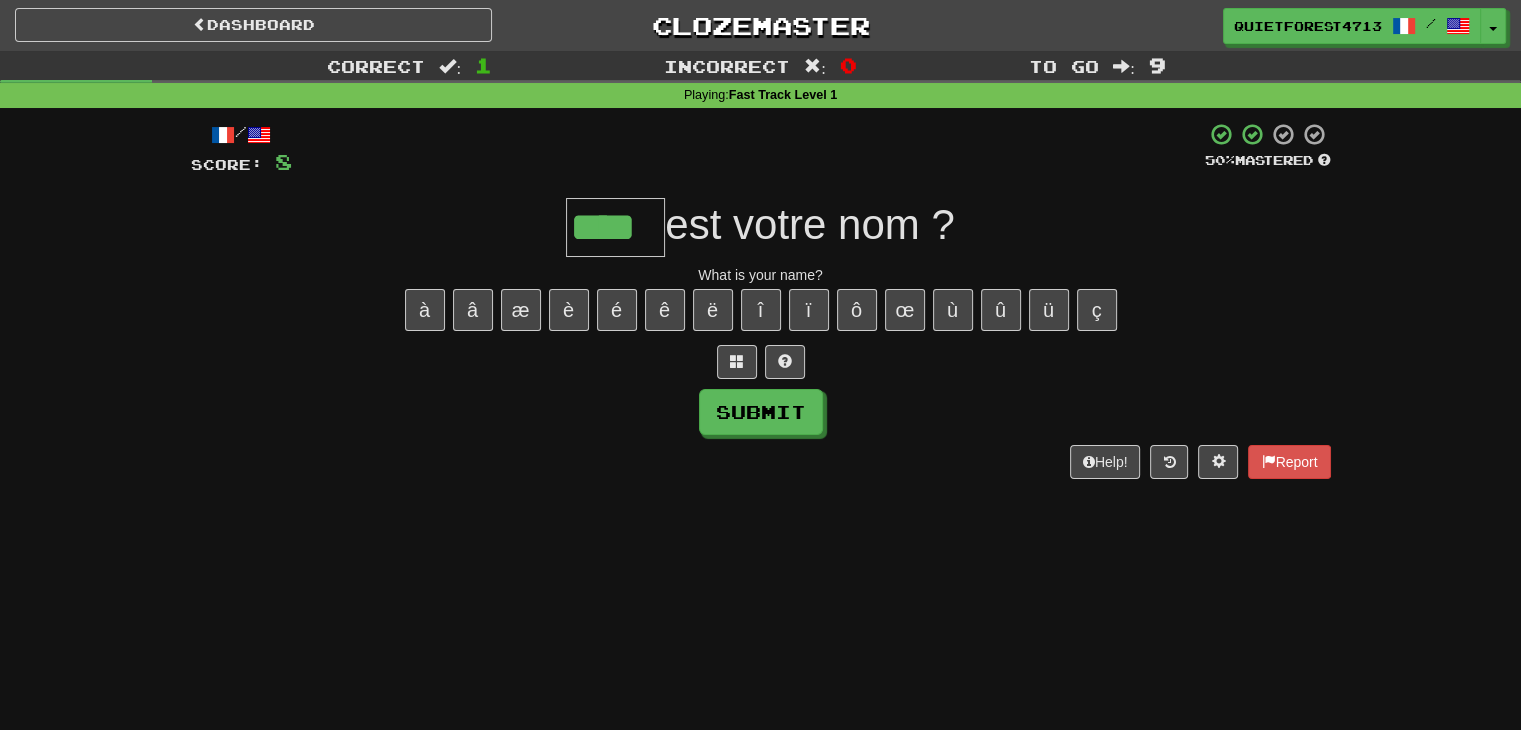 type on "****" 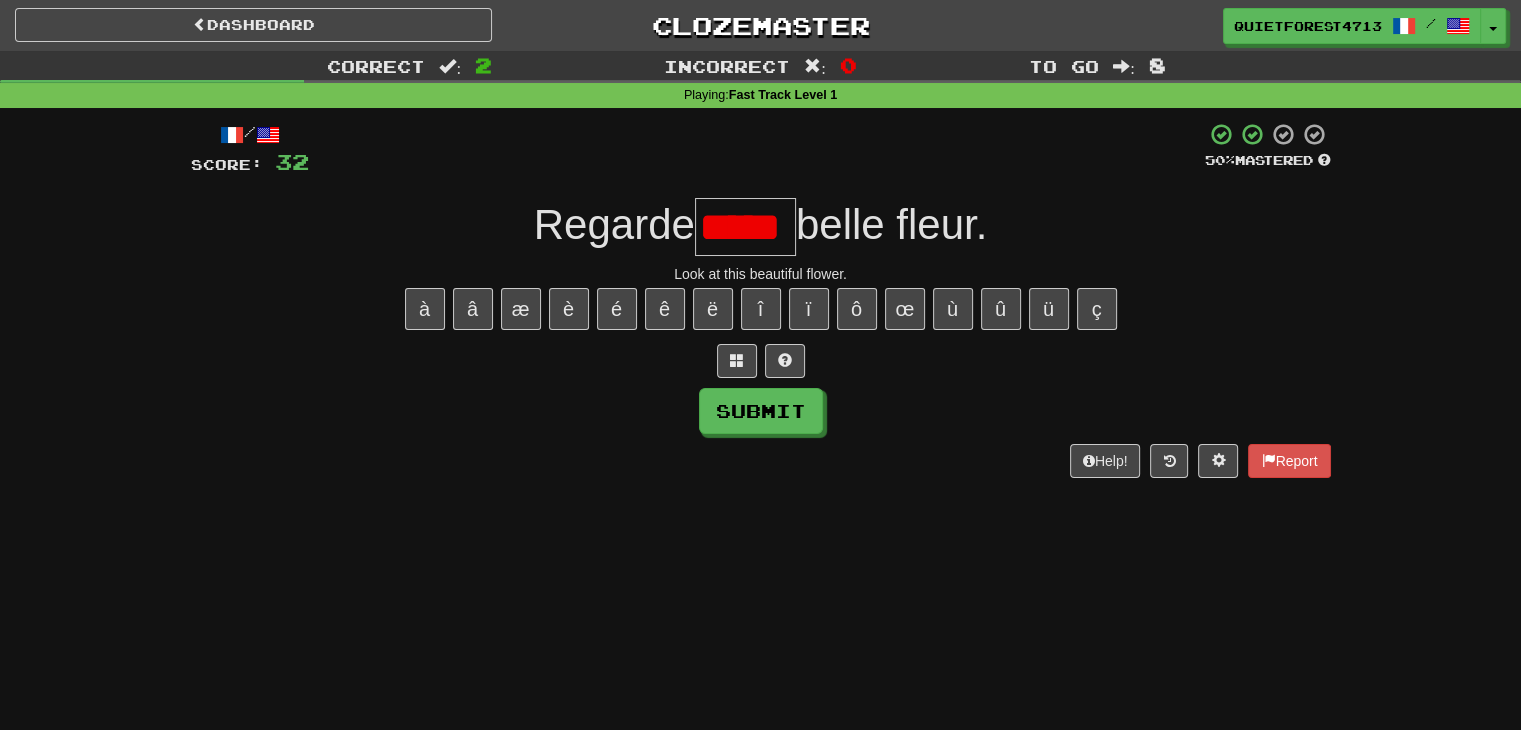 scroll, scrollTop: 0, scrollLeft: 0, axis: both 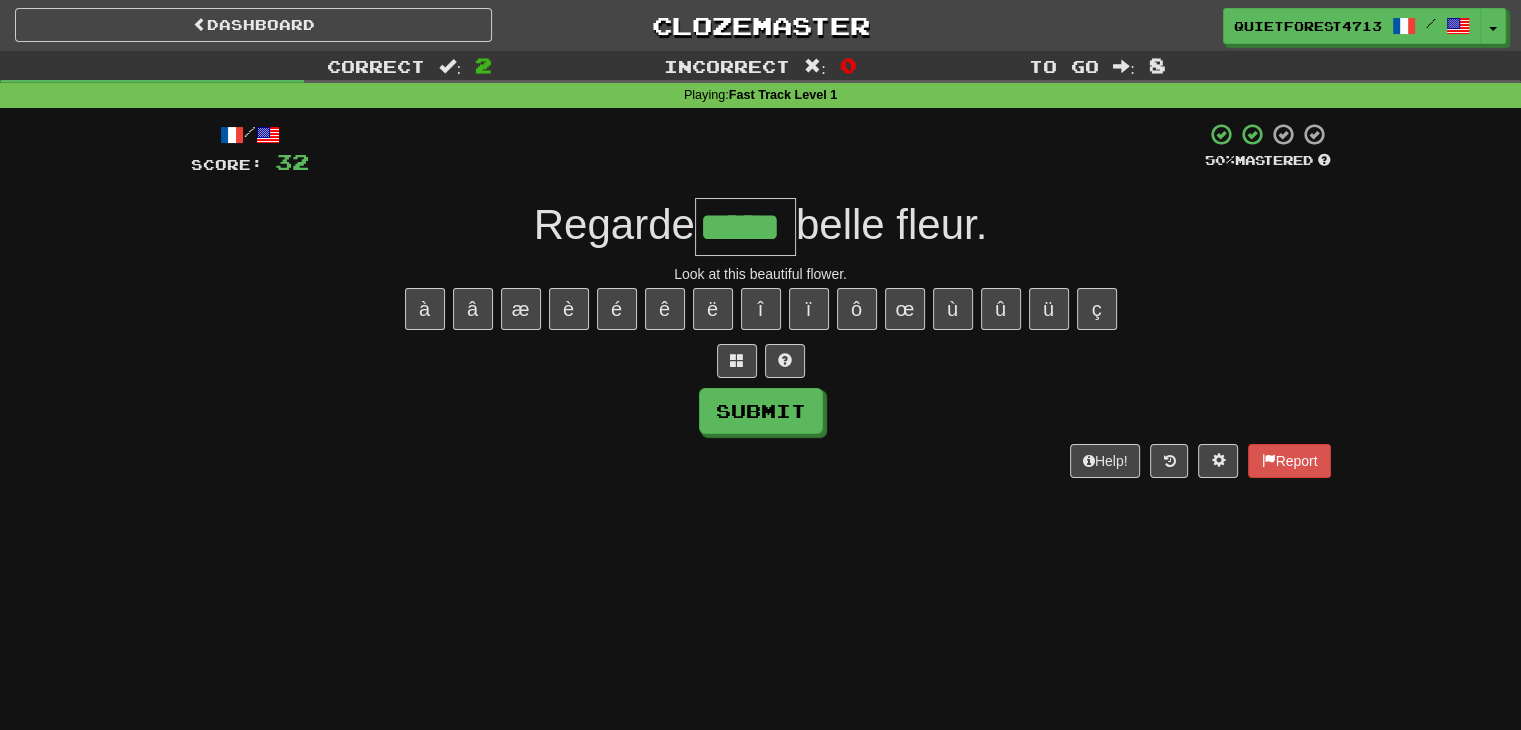 type on "*****" 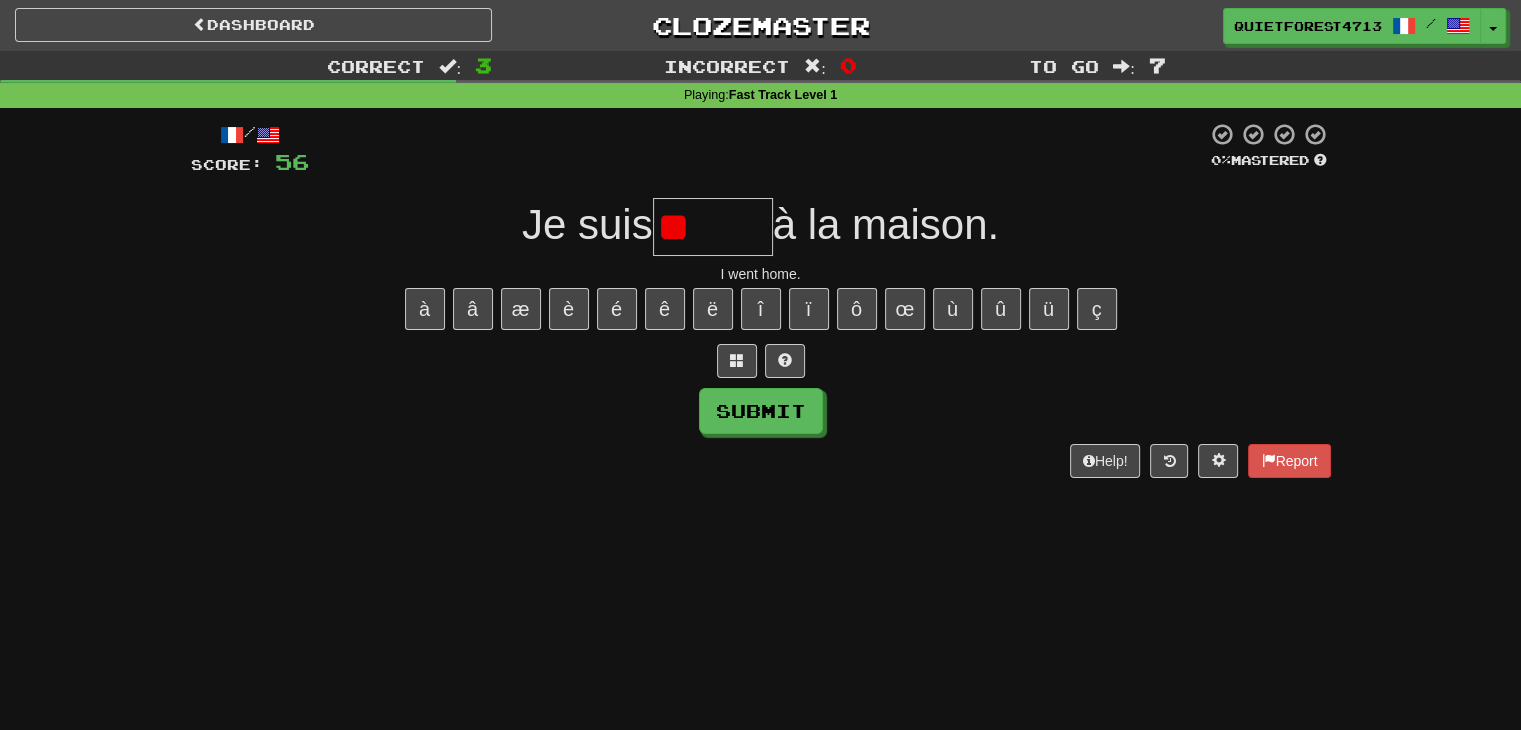 type on "*" 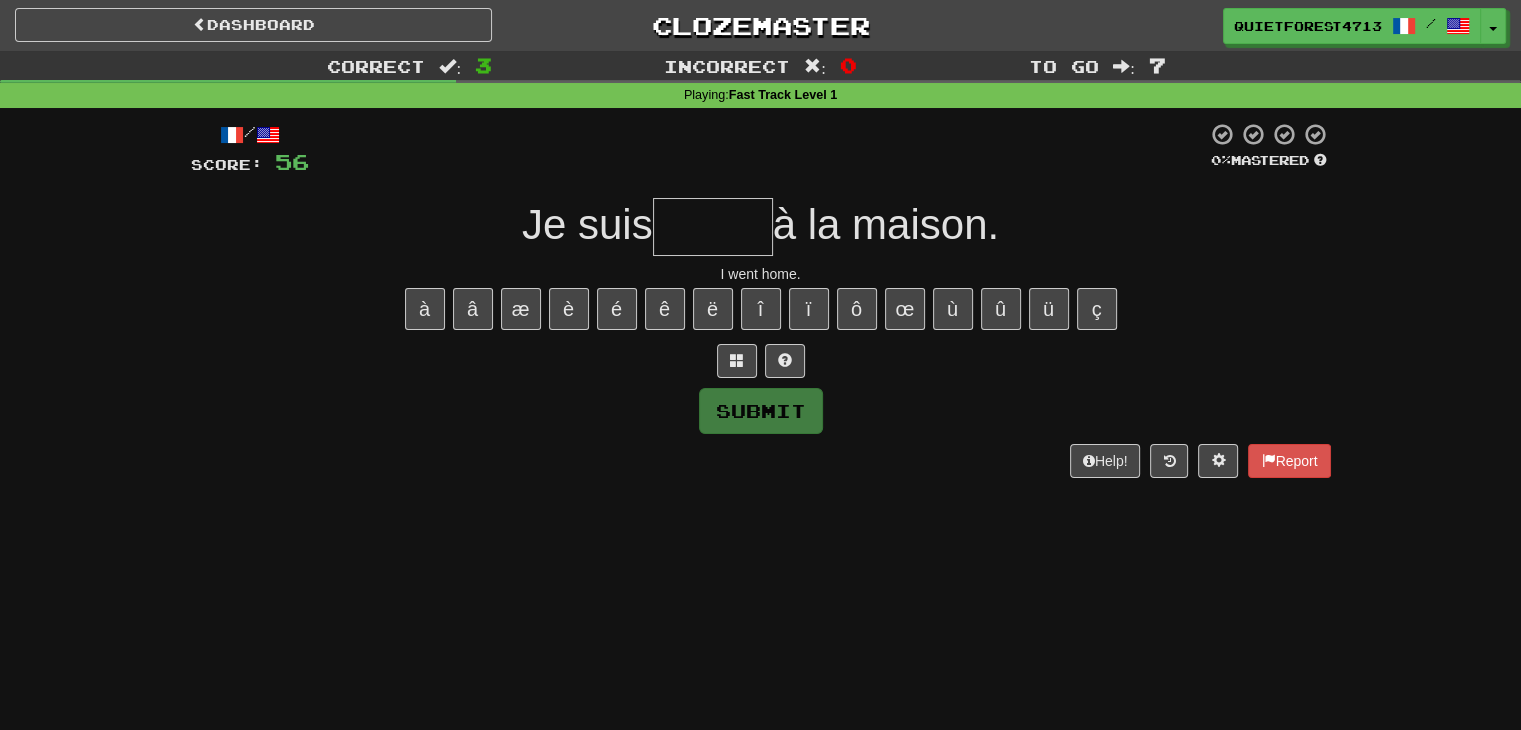 type on "*" 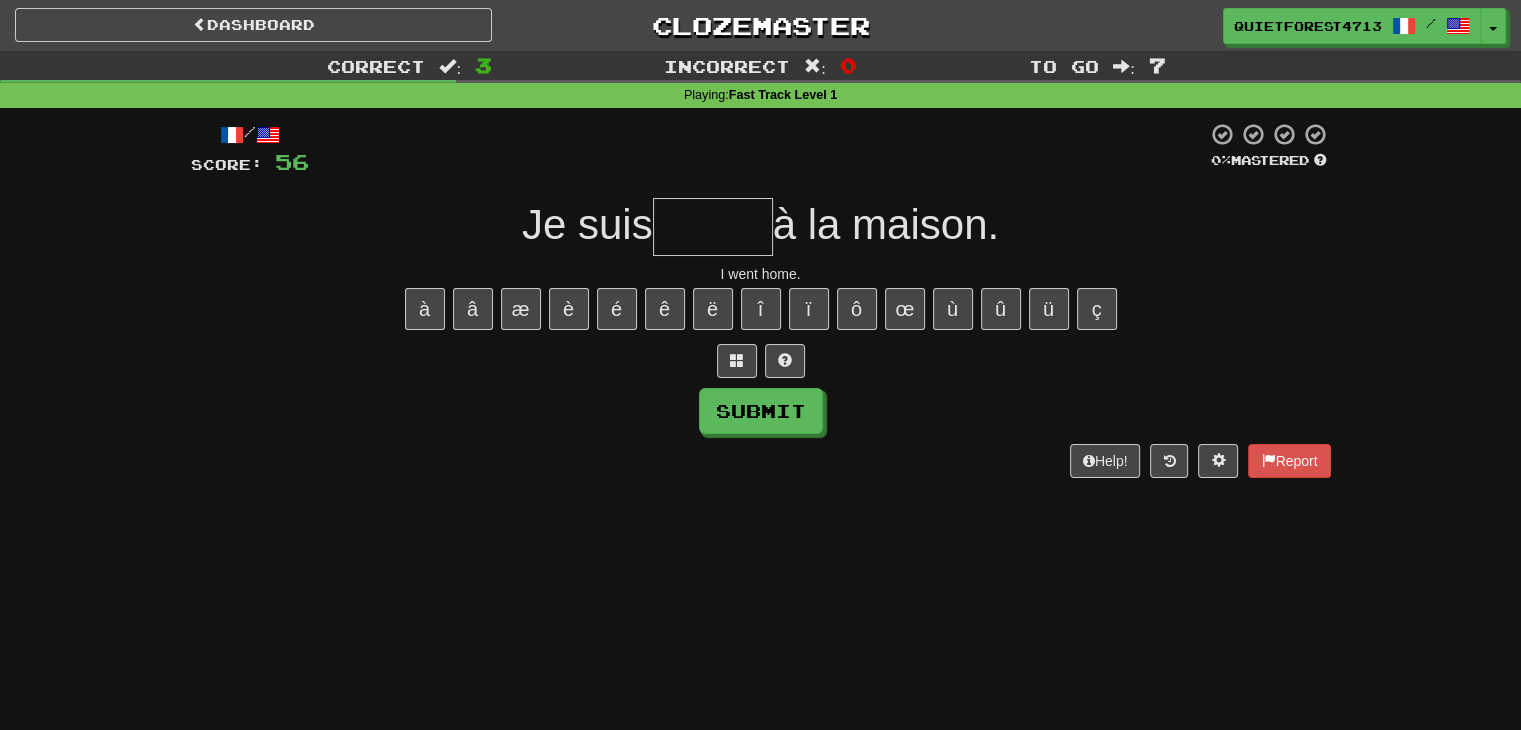 type on "*" 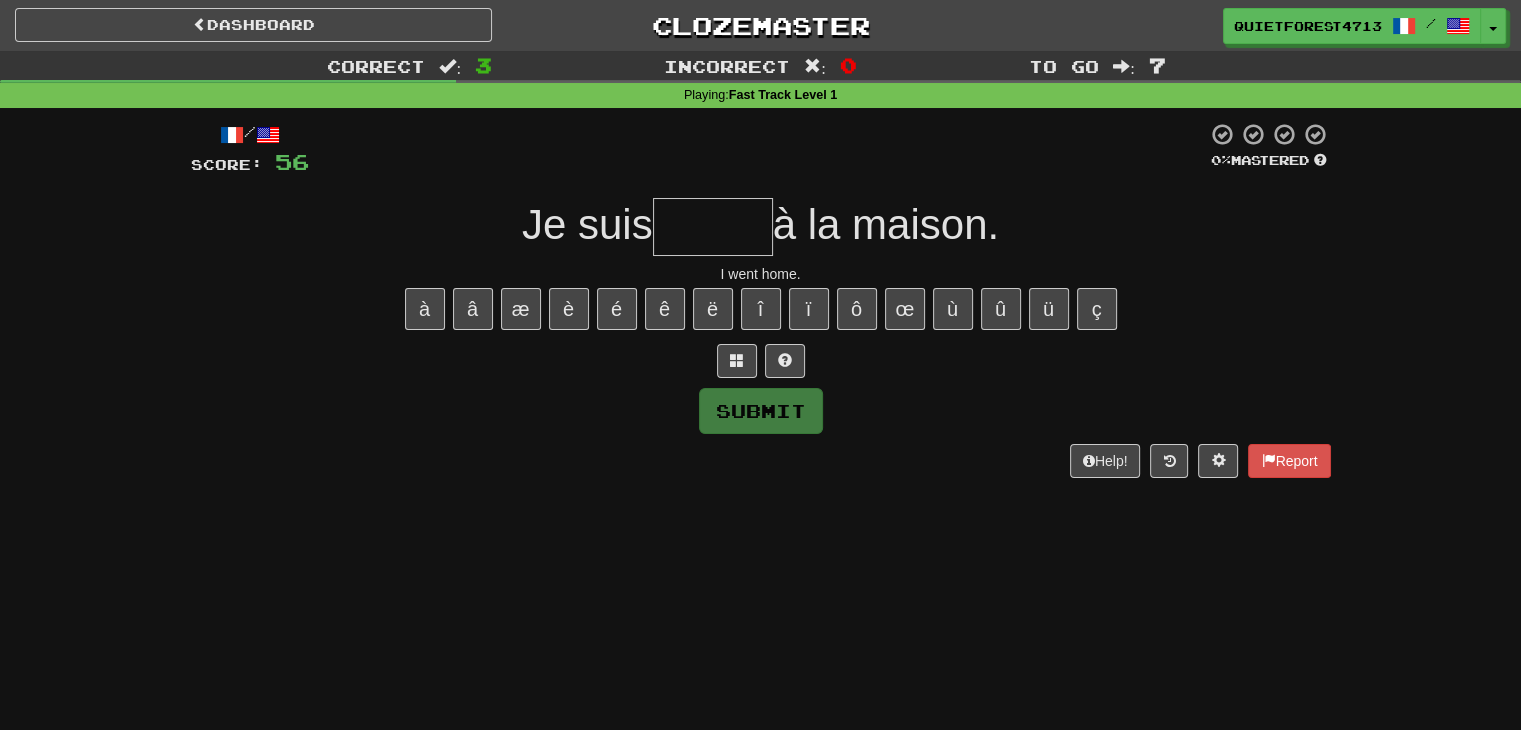 type on "*" 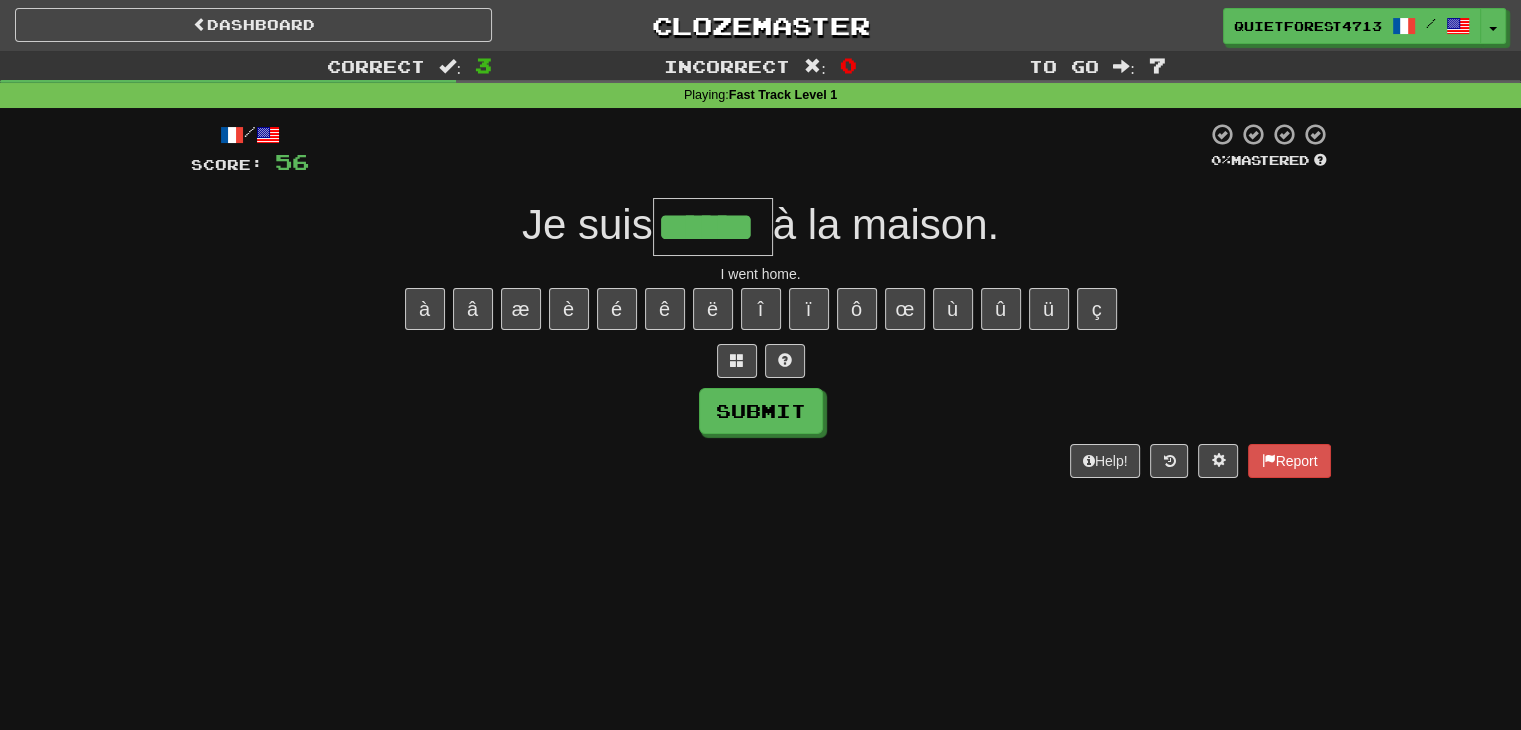 type on "******" 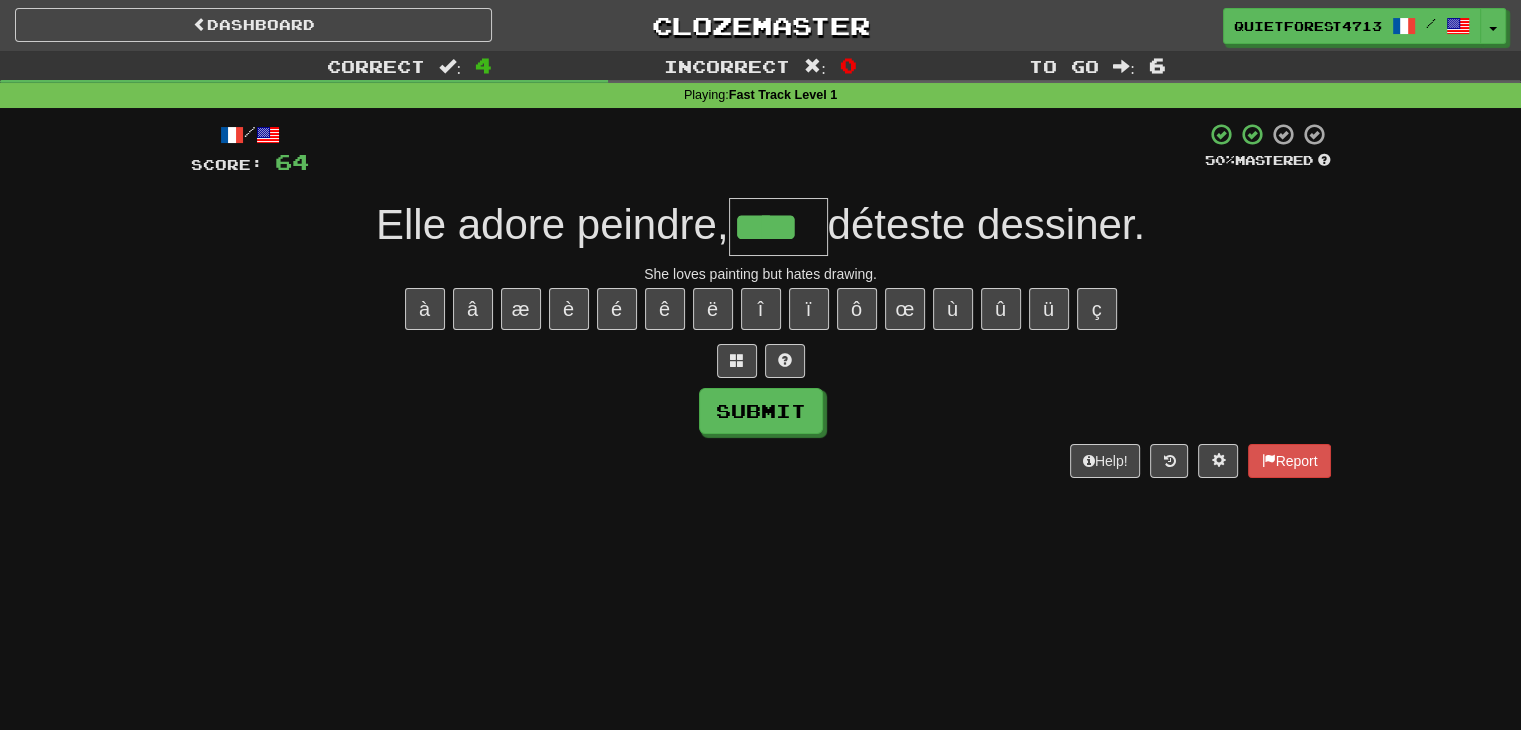 type on "****" 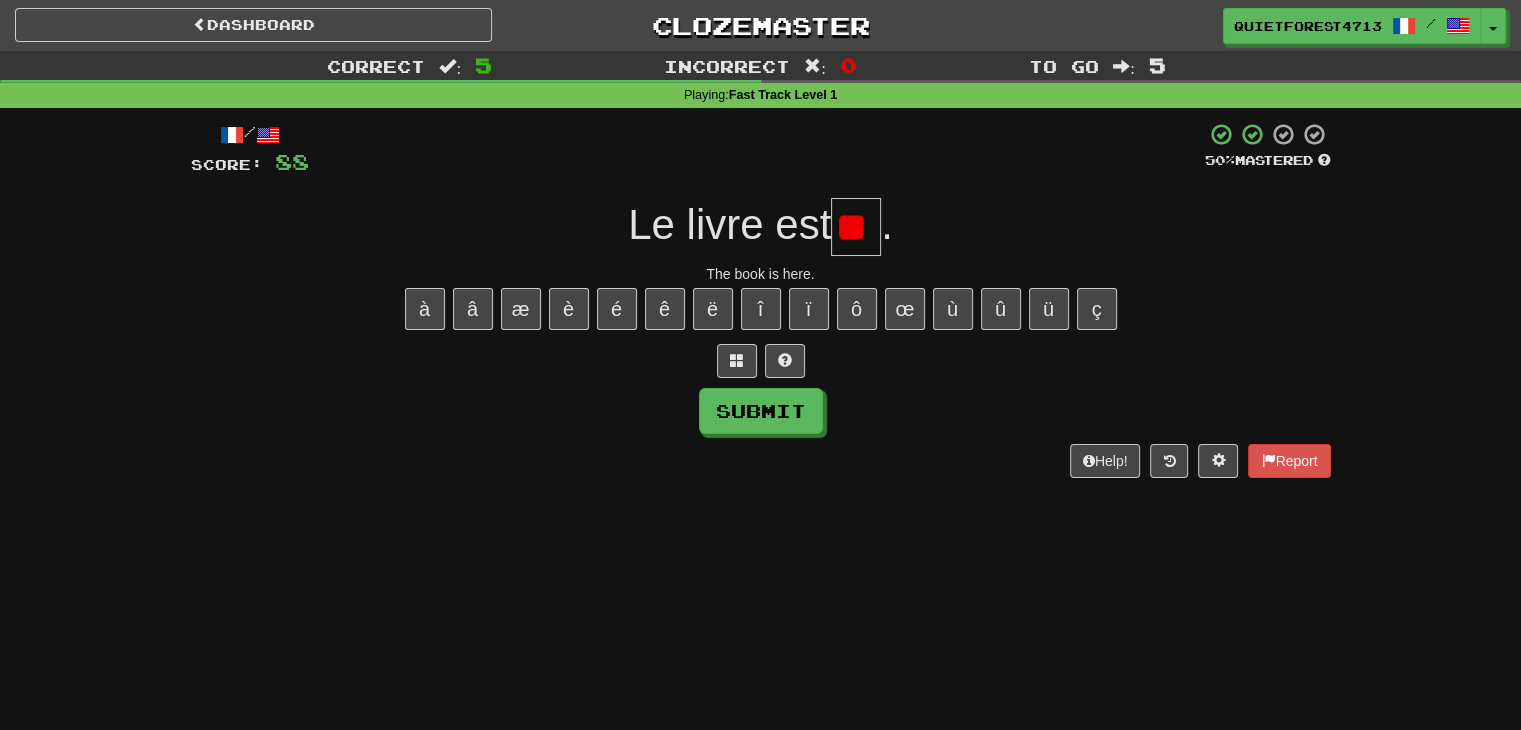 type on "*" 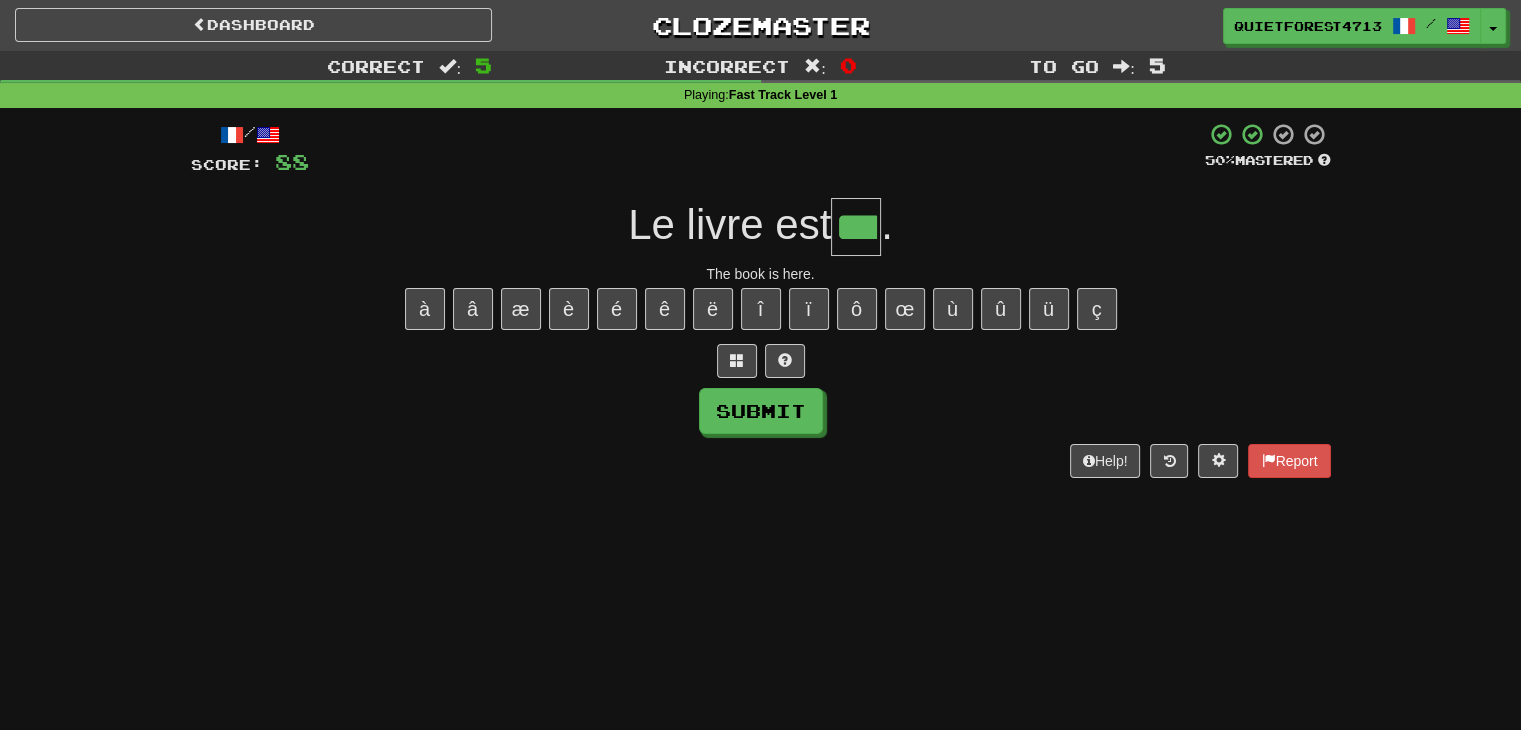 type on "***" 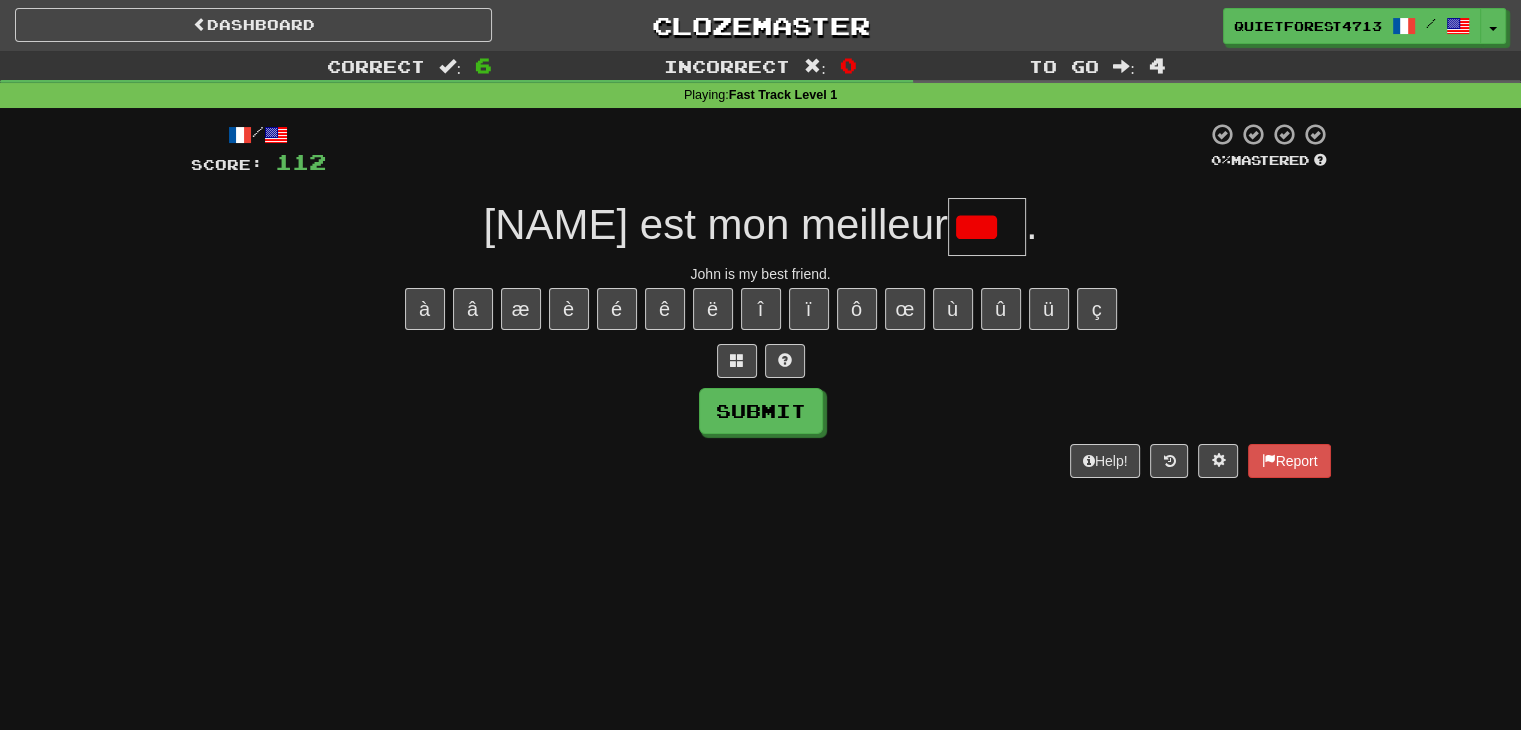 scroll, scrollTop: 0, scrollLeft: 0, axis: both 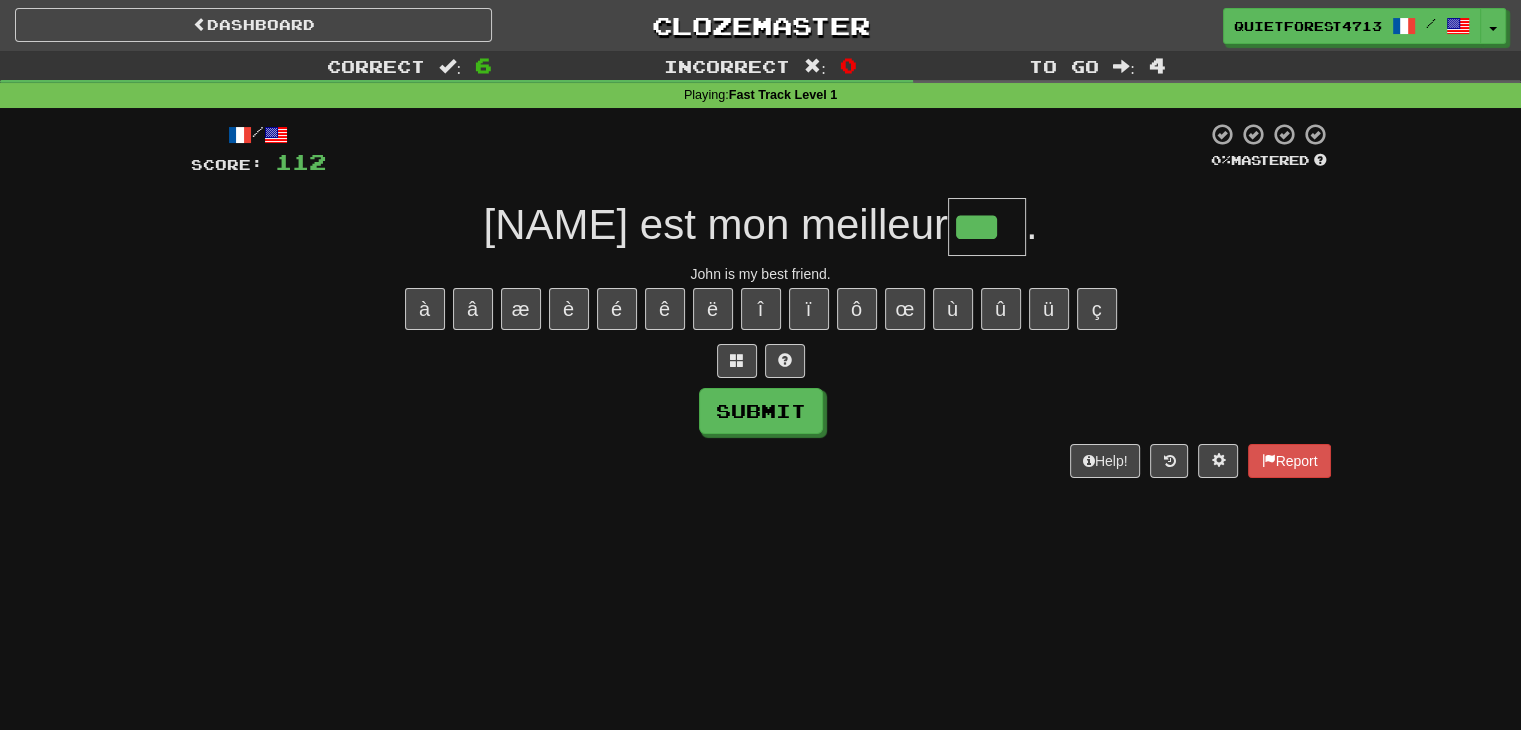 type on "***" 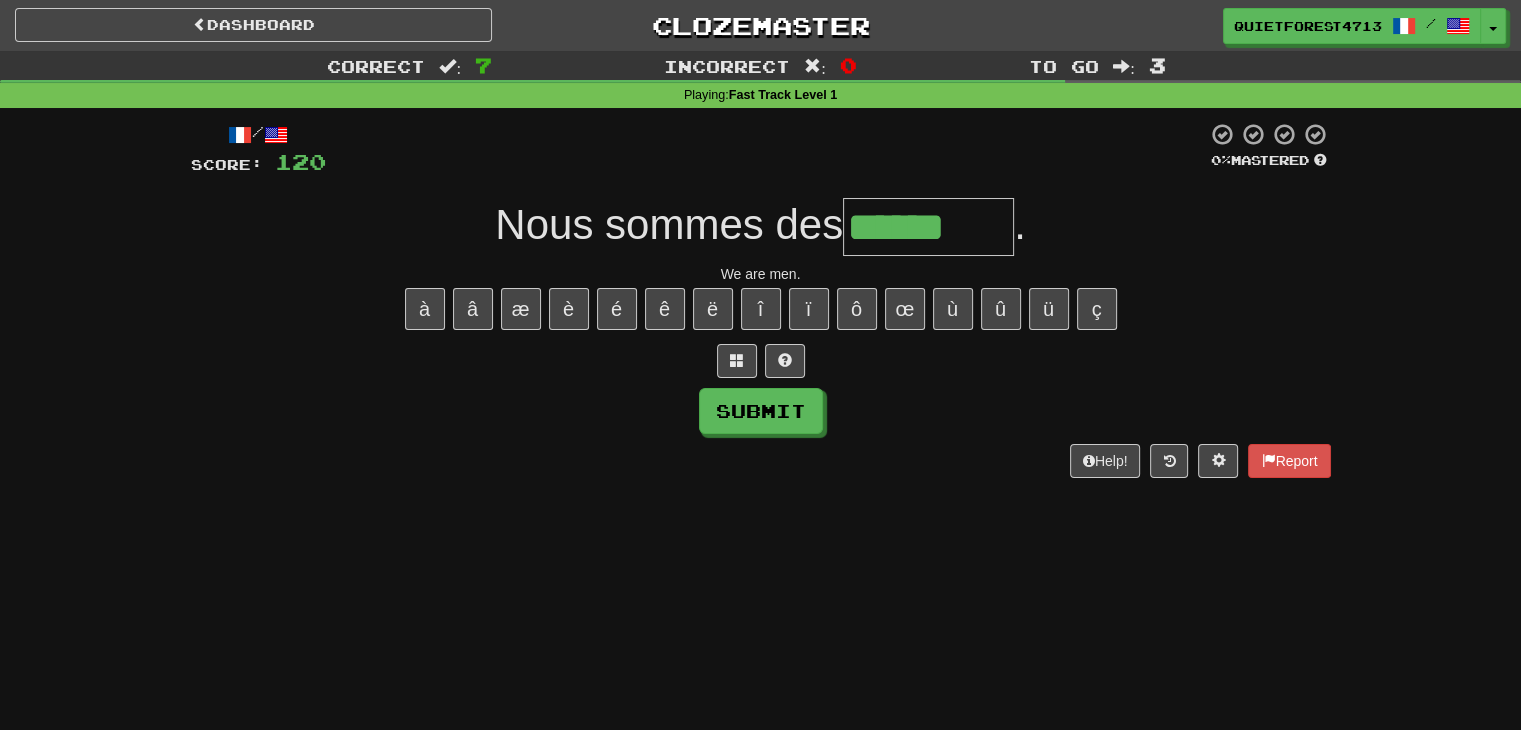 type on "******" 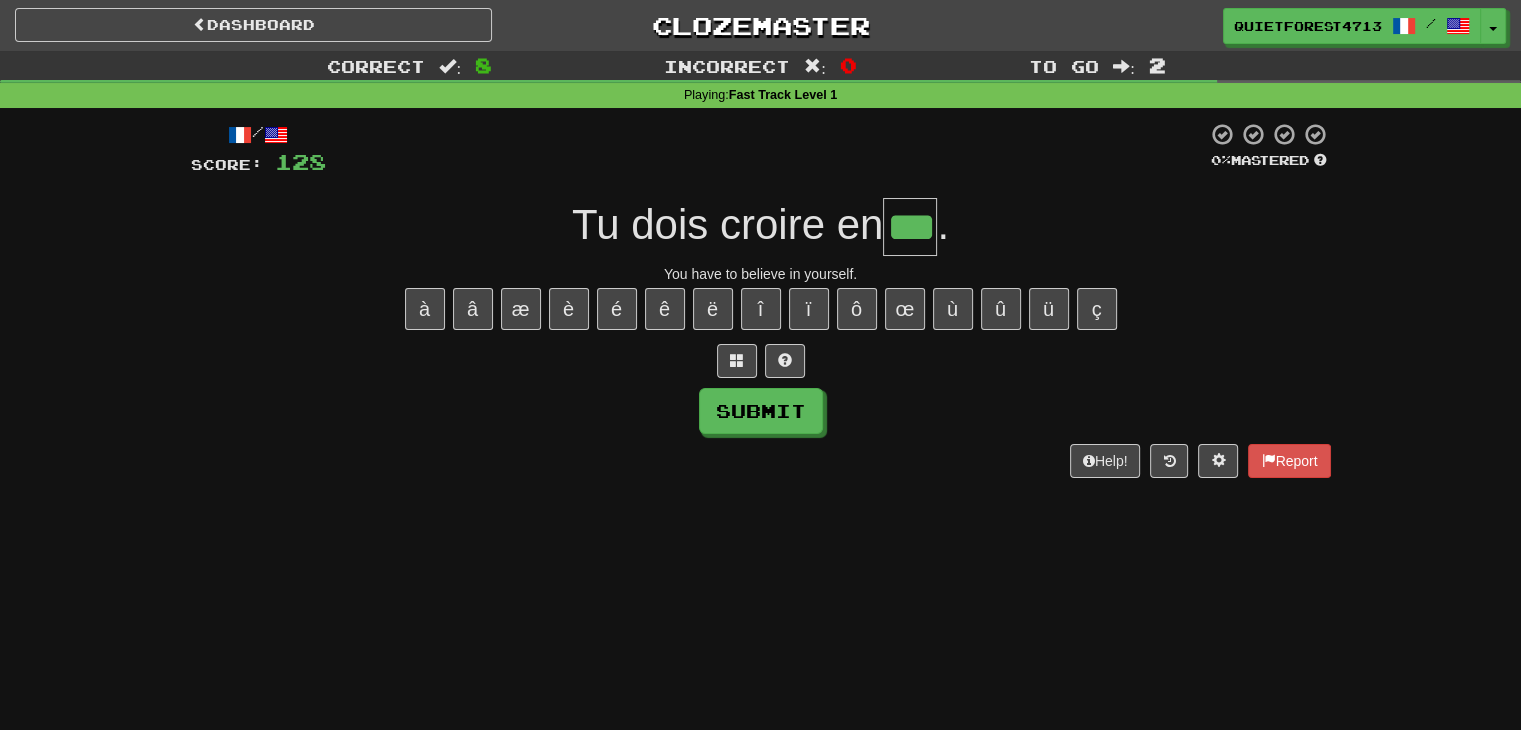 type on "***" 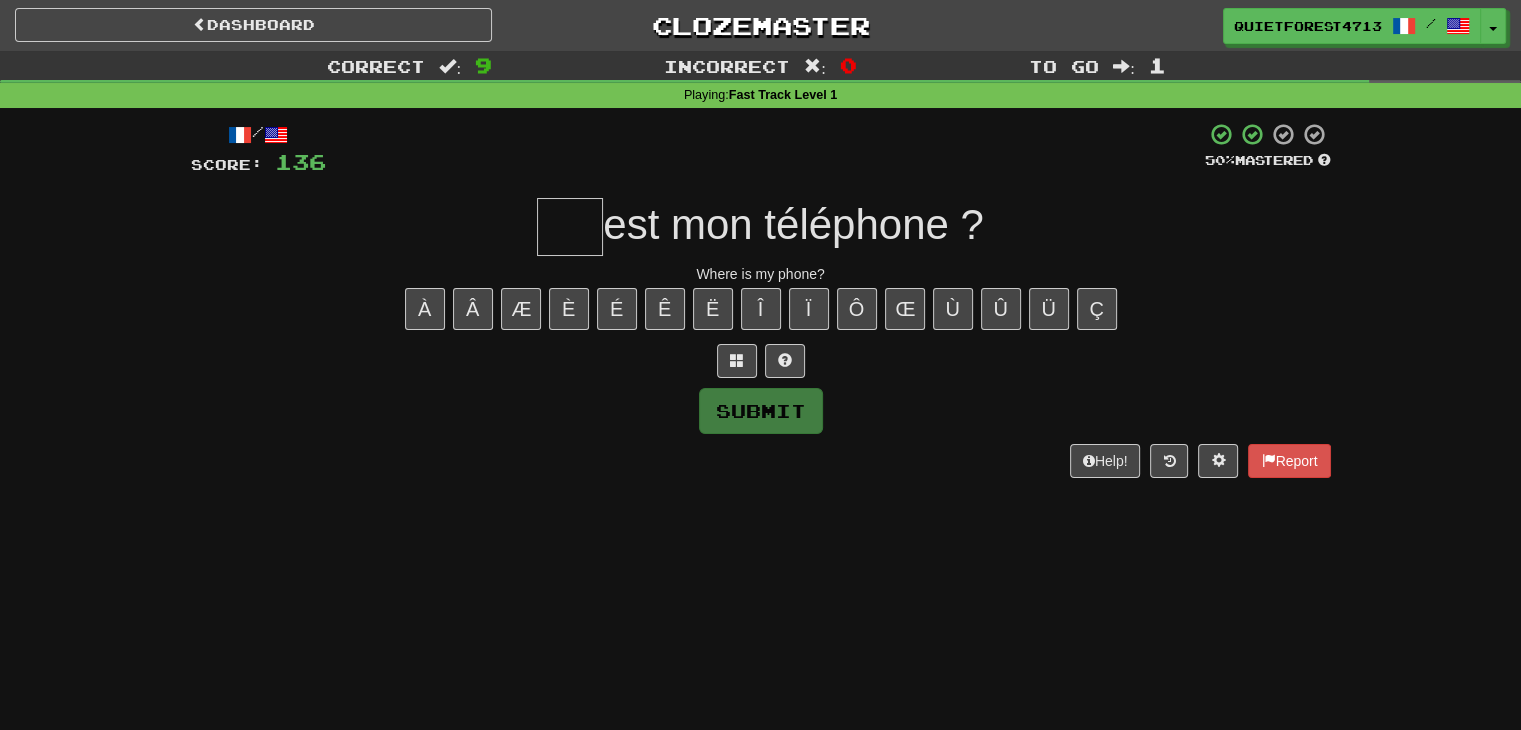 type on "*" 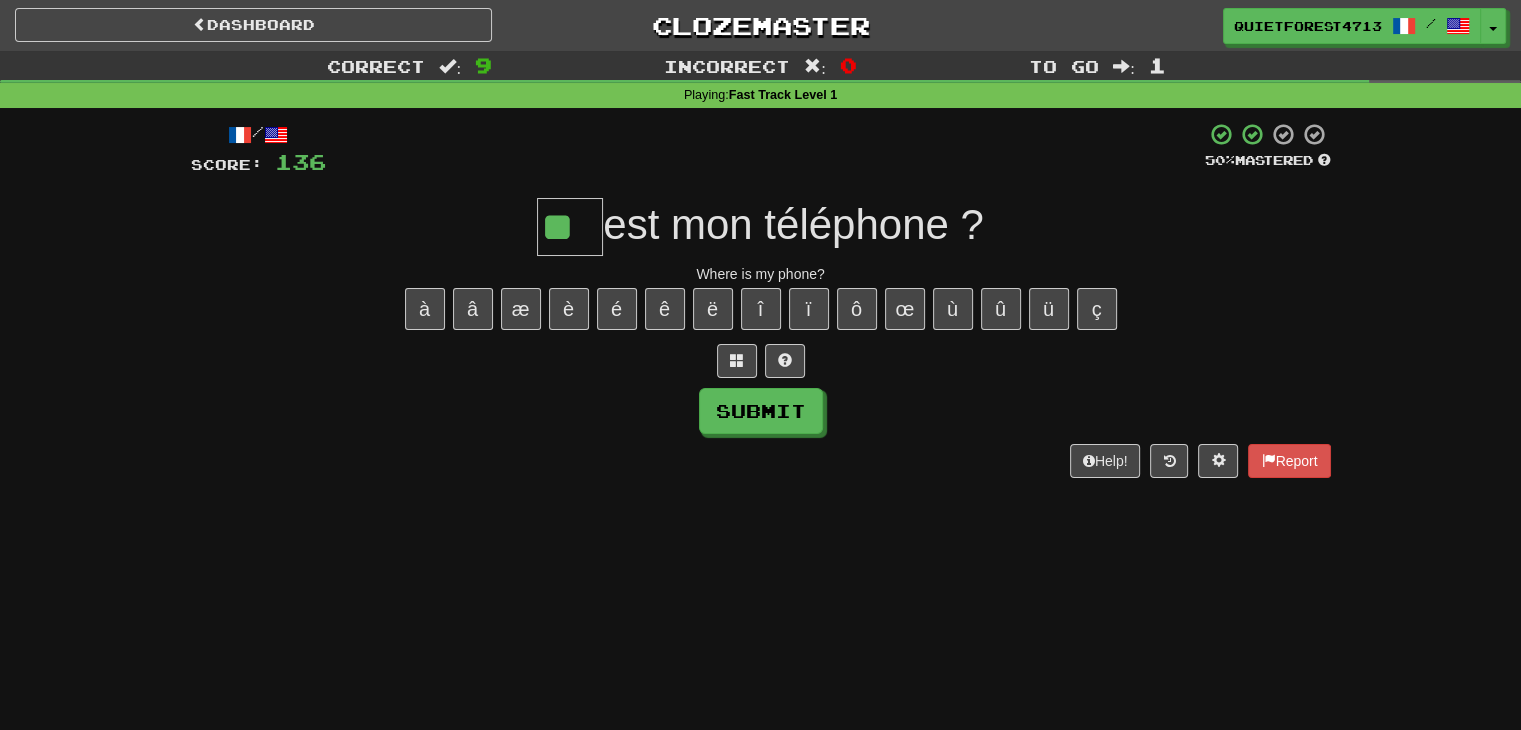 type on "**" 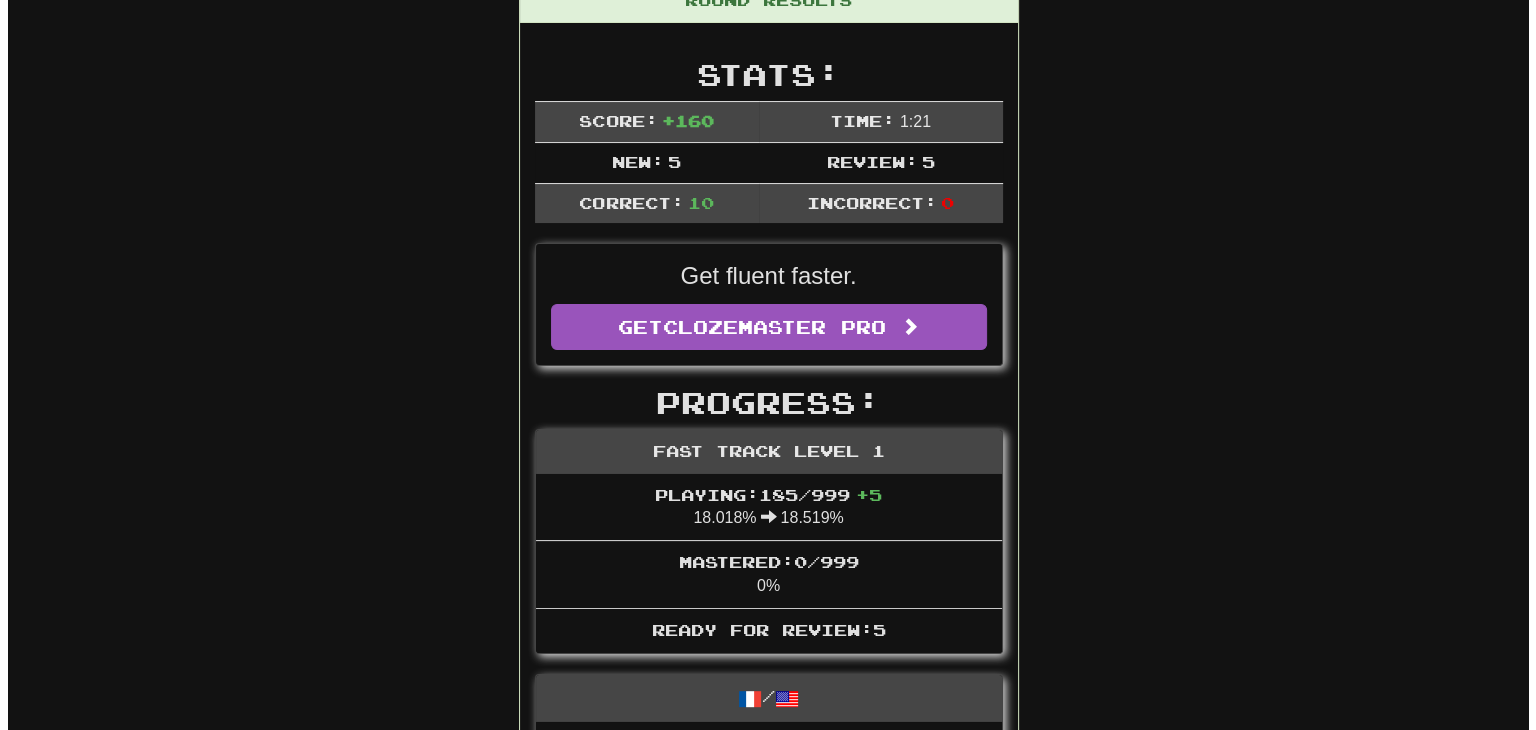 scroll, scrollTop: 0, scrollLeft: 0, axis: both 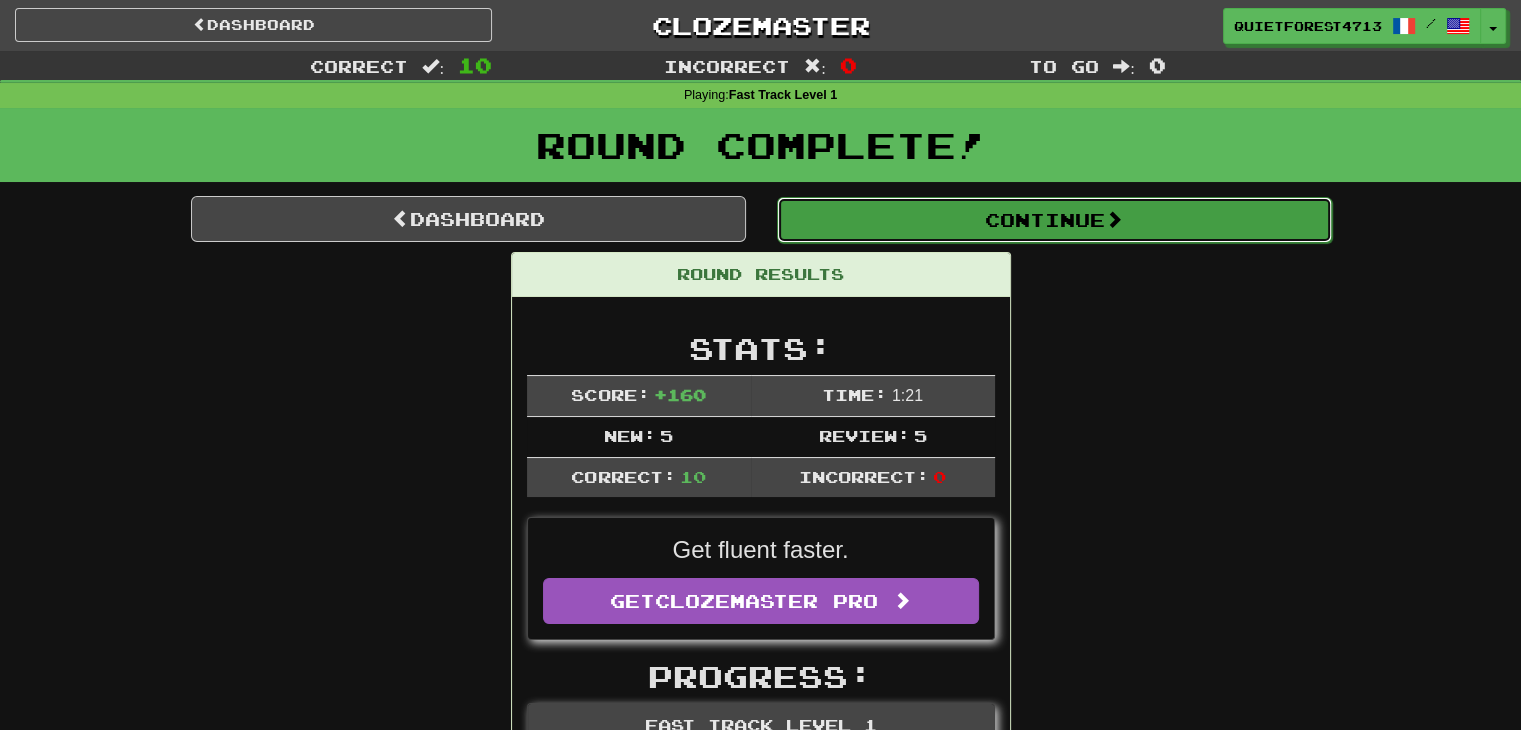 click on "Continue" at bounding box center [1054, 220] 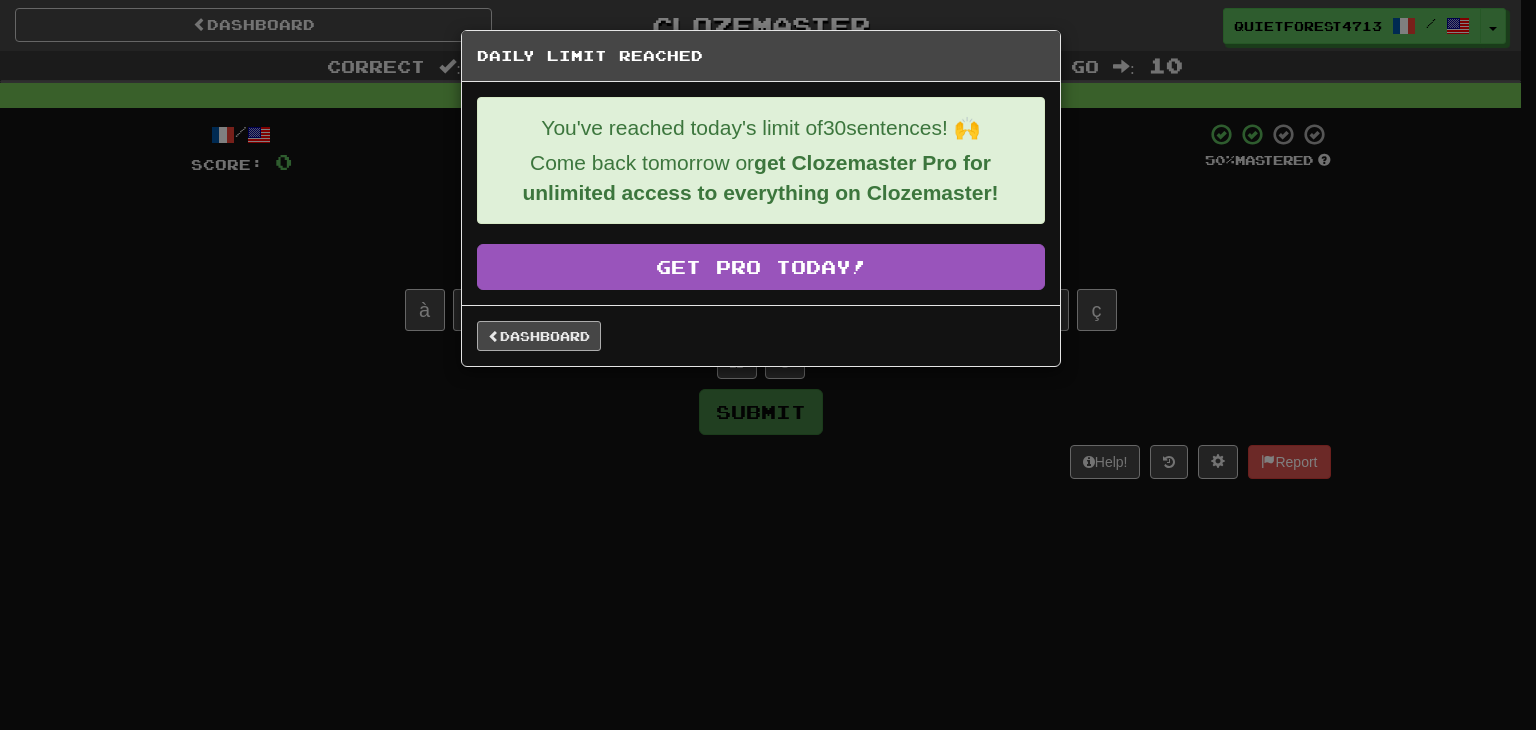 click on "Dashboard" at bounding box center (761, 335) 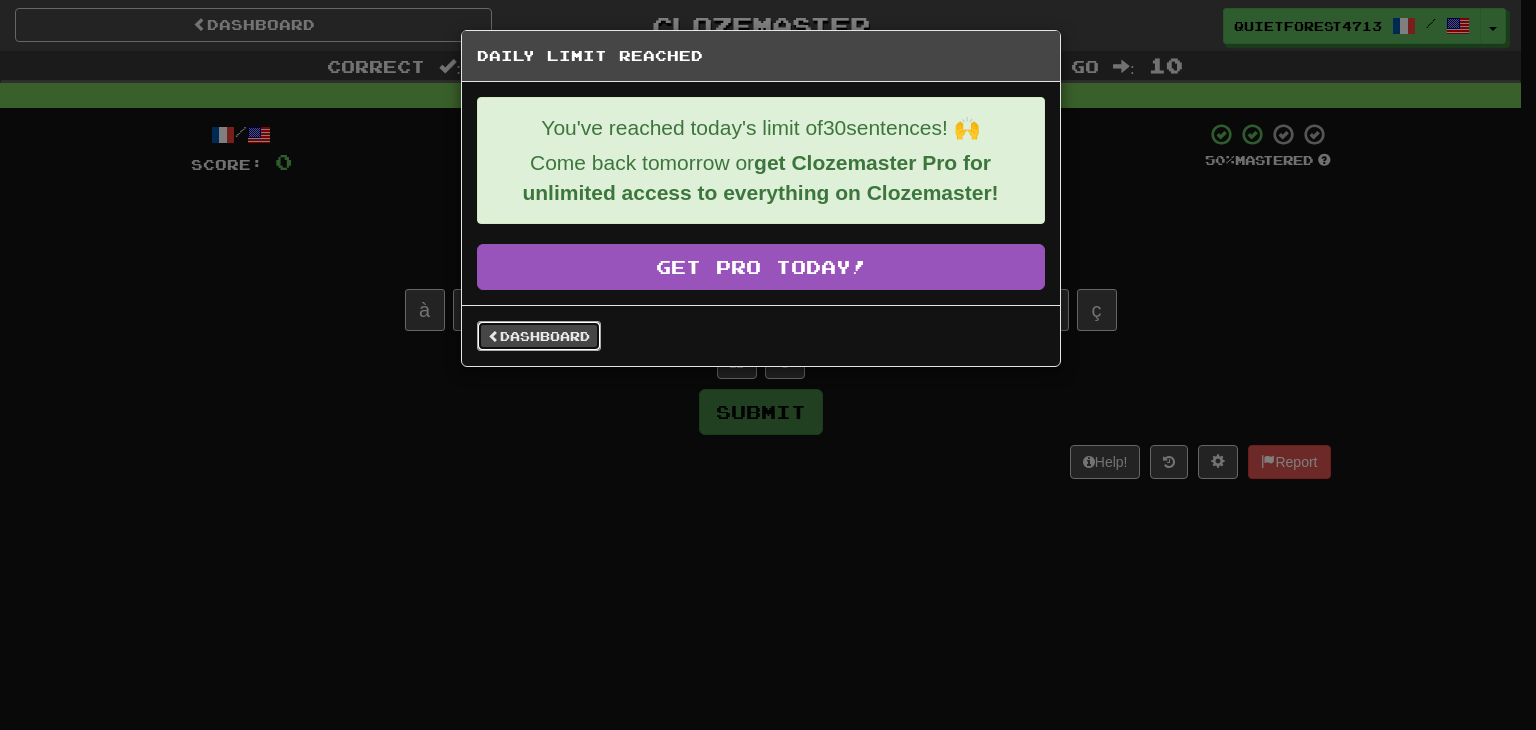 click on "Dashboard" at bounding box center (539, 336) 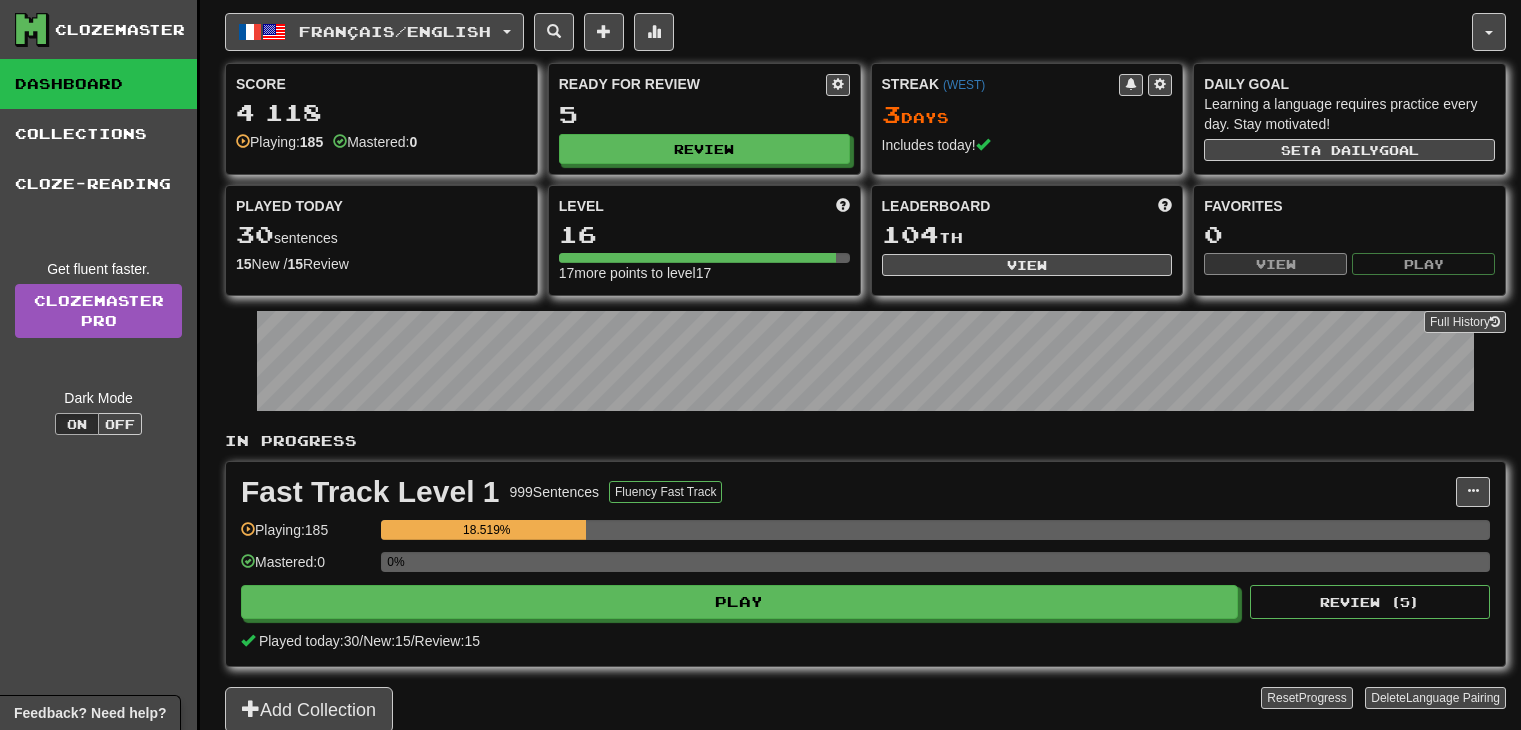 scroll, scrollTop: 0, scrollLeft: 0, axis: both 